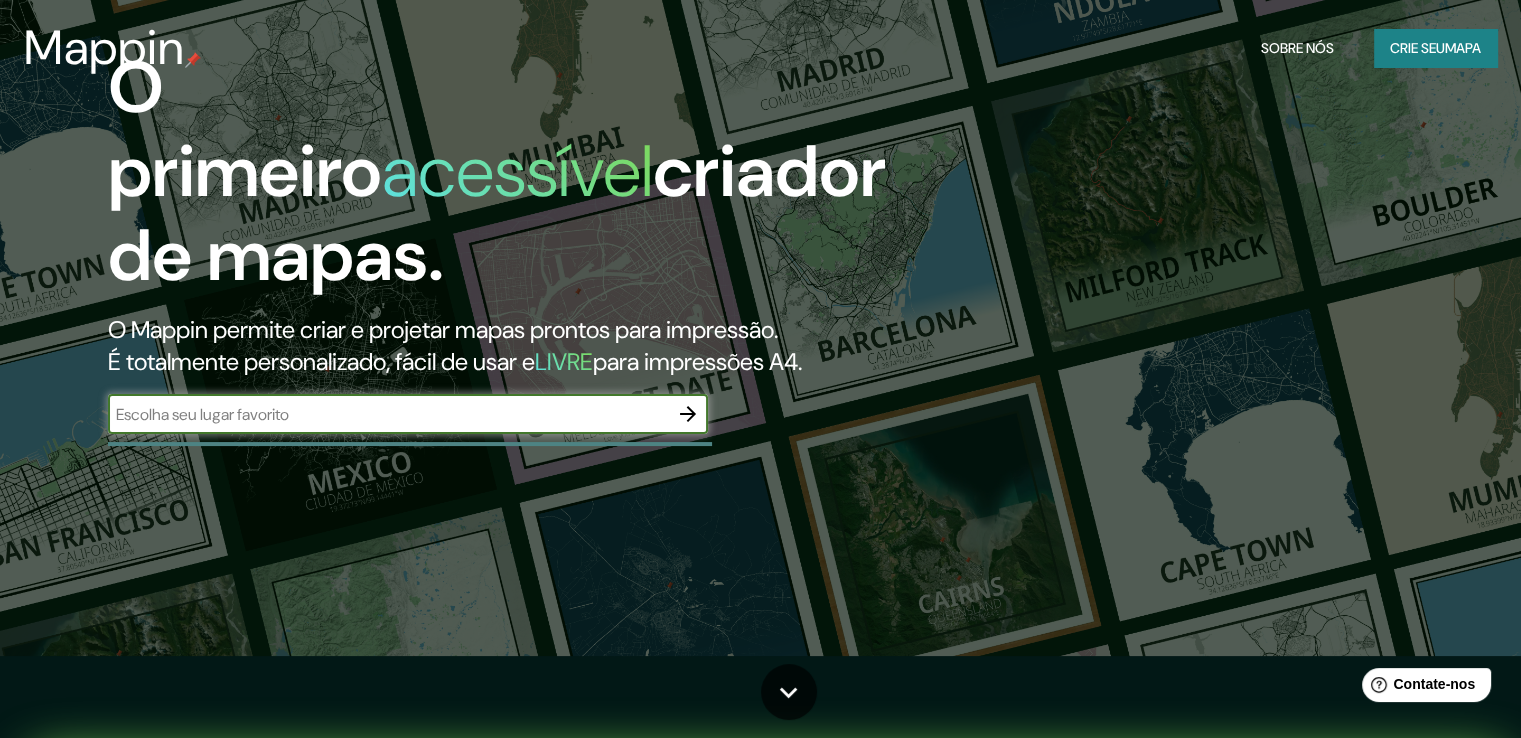 scroll, scrollTop: 0, scrollLeft: 0, axis: both 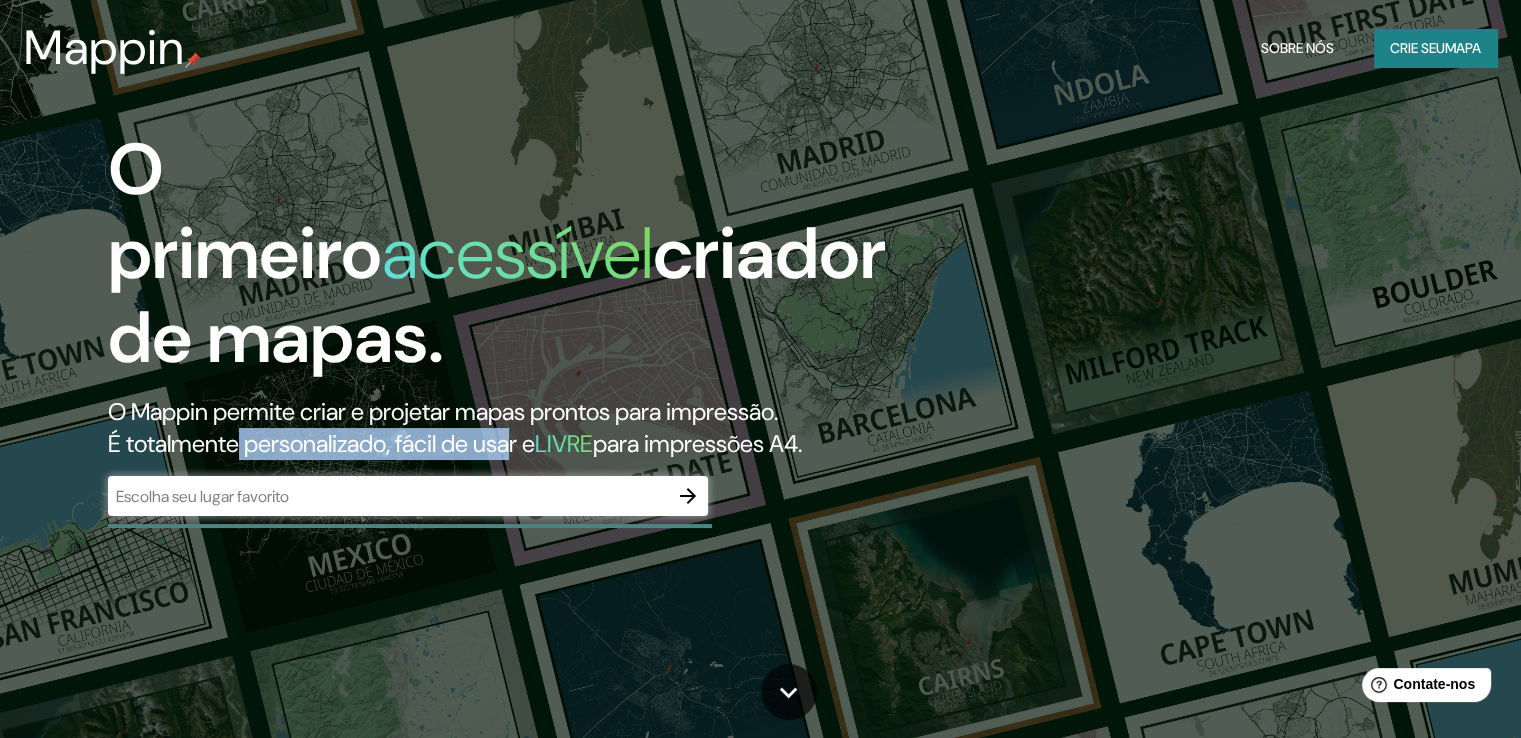 drag, startPoint x: 248, startPoint y: 452, endPoint x: 547, endPoint y: 449, distance: 299.01505 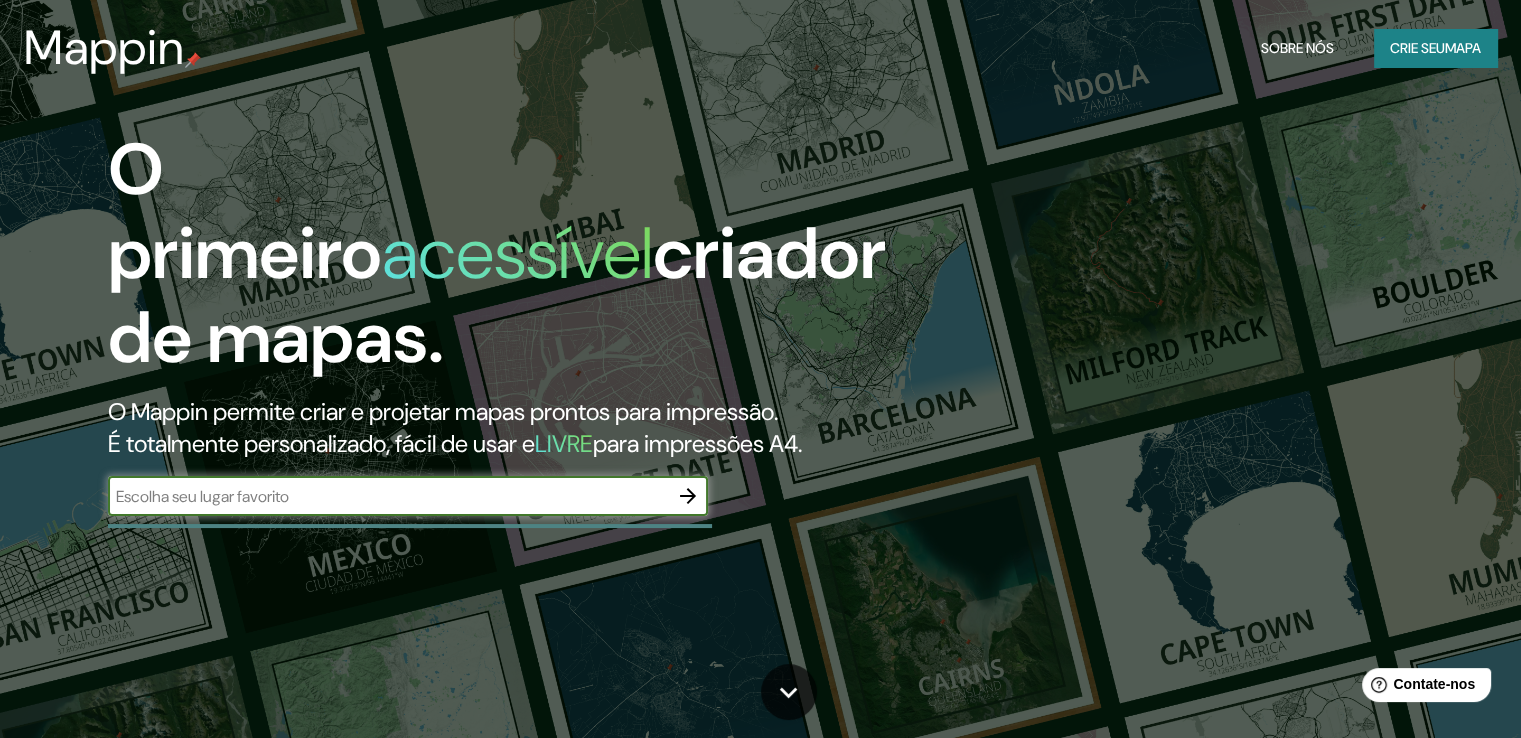 click at bounding box center (388, 496) 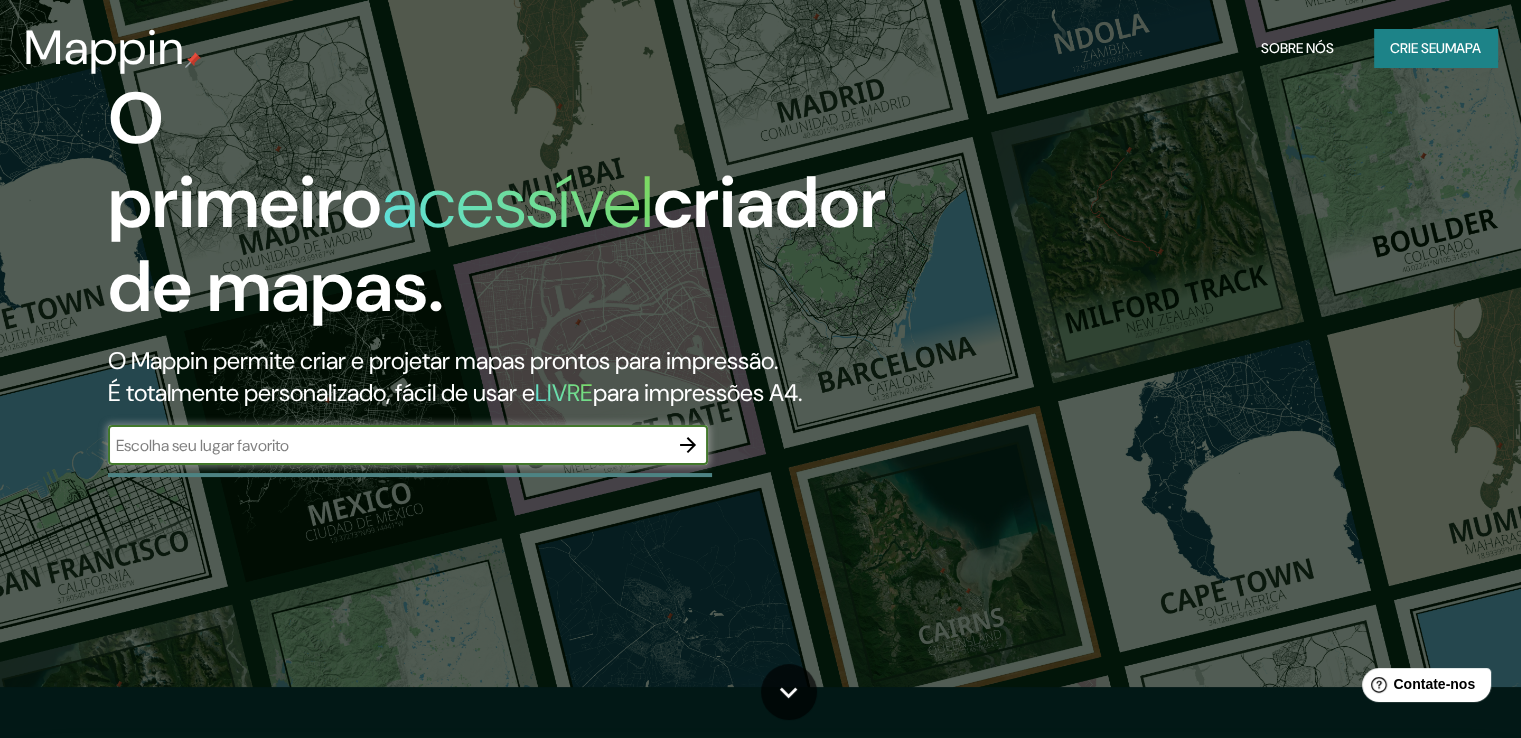 scroll, scrollTop: 100, scrollLeft: 0, axis: vertical 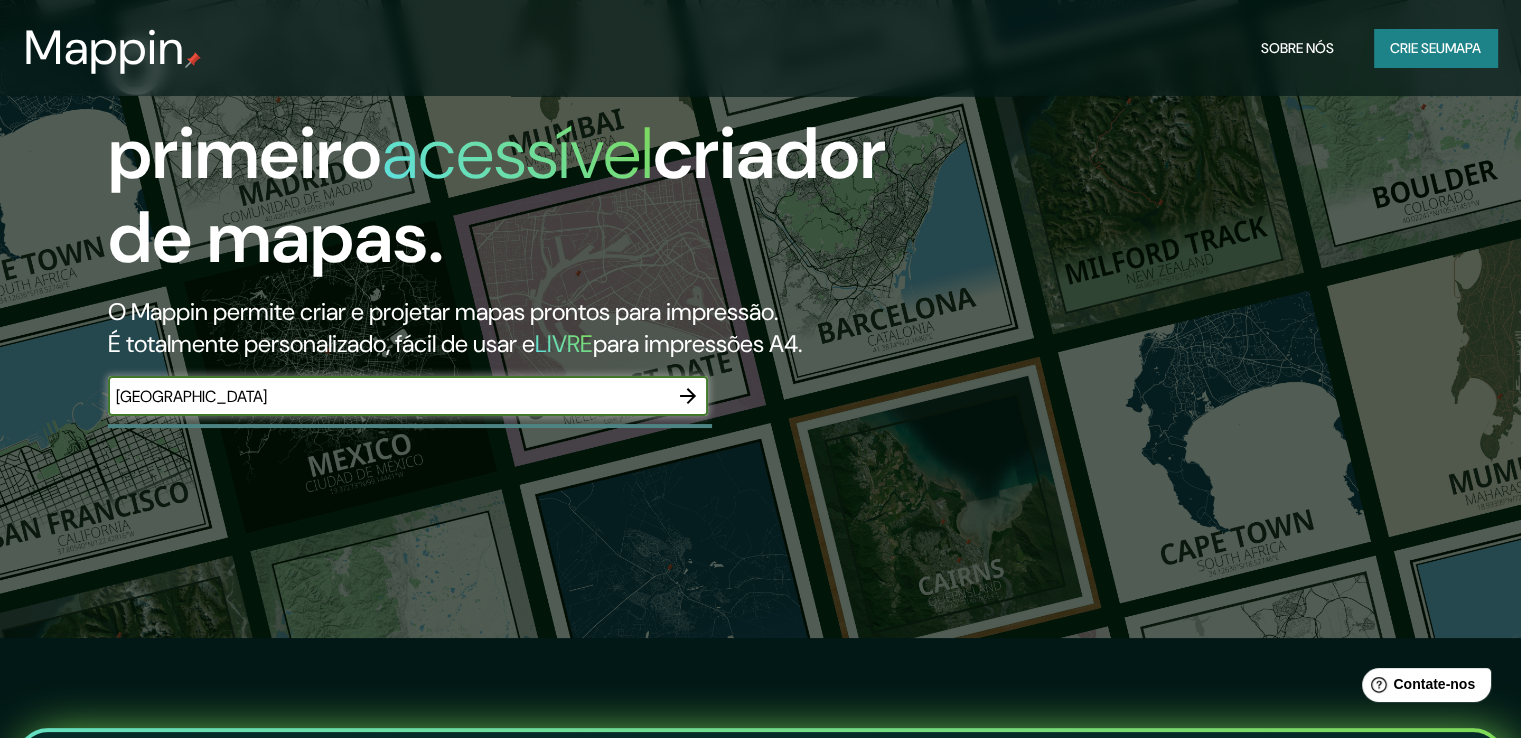 type on "[GEOGRAPHIC_DATA]" 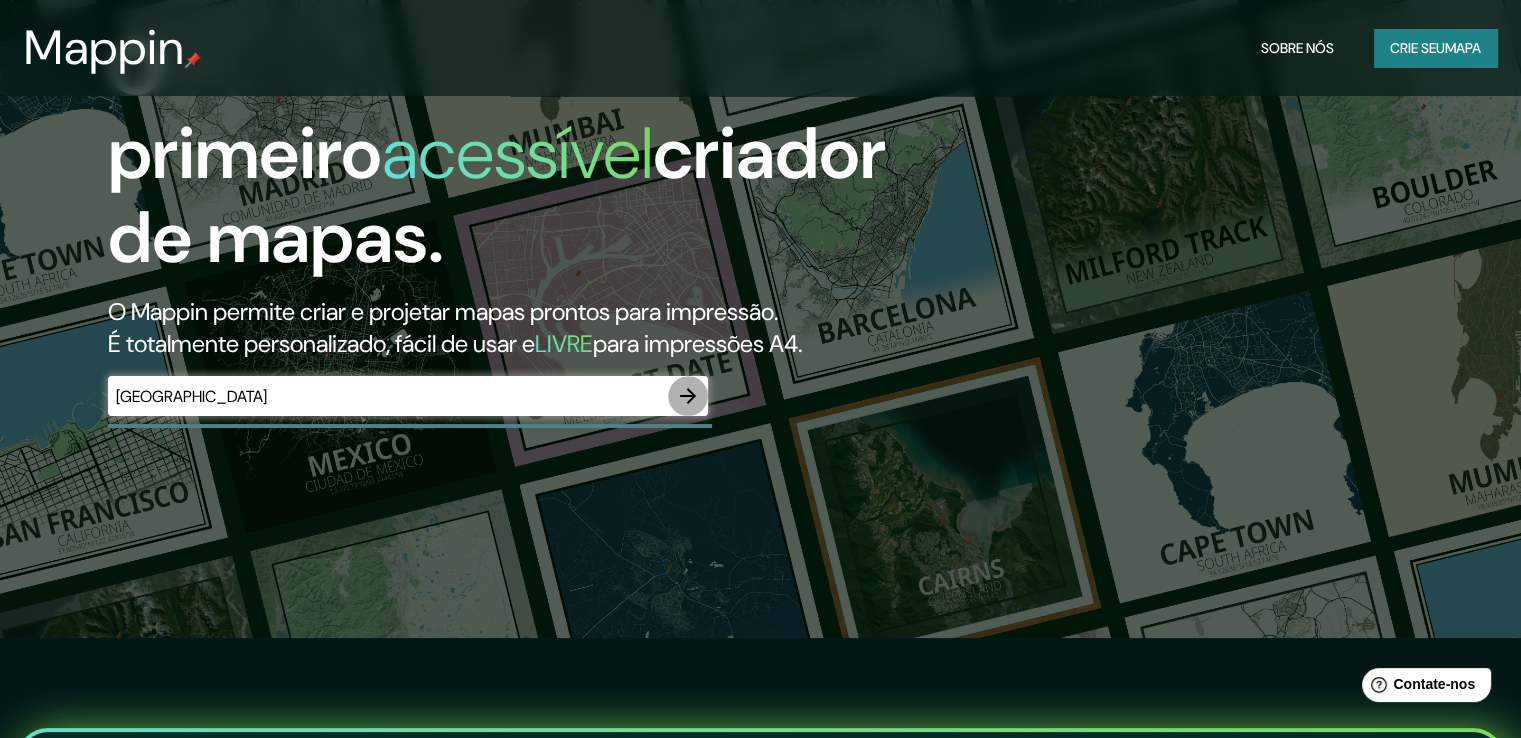 click 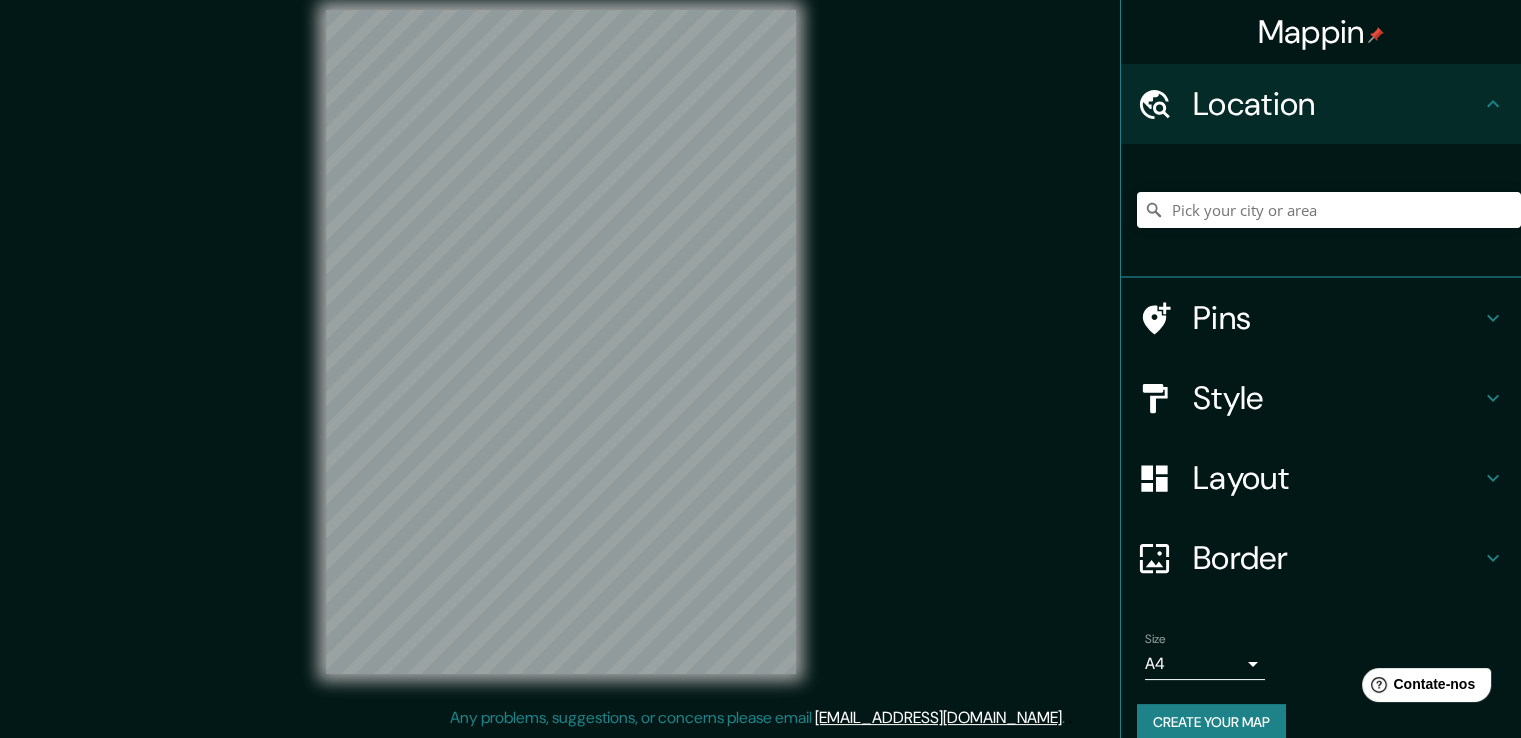 scroll, scrollTop: 0, scrollLeft: 0, axis: both 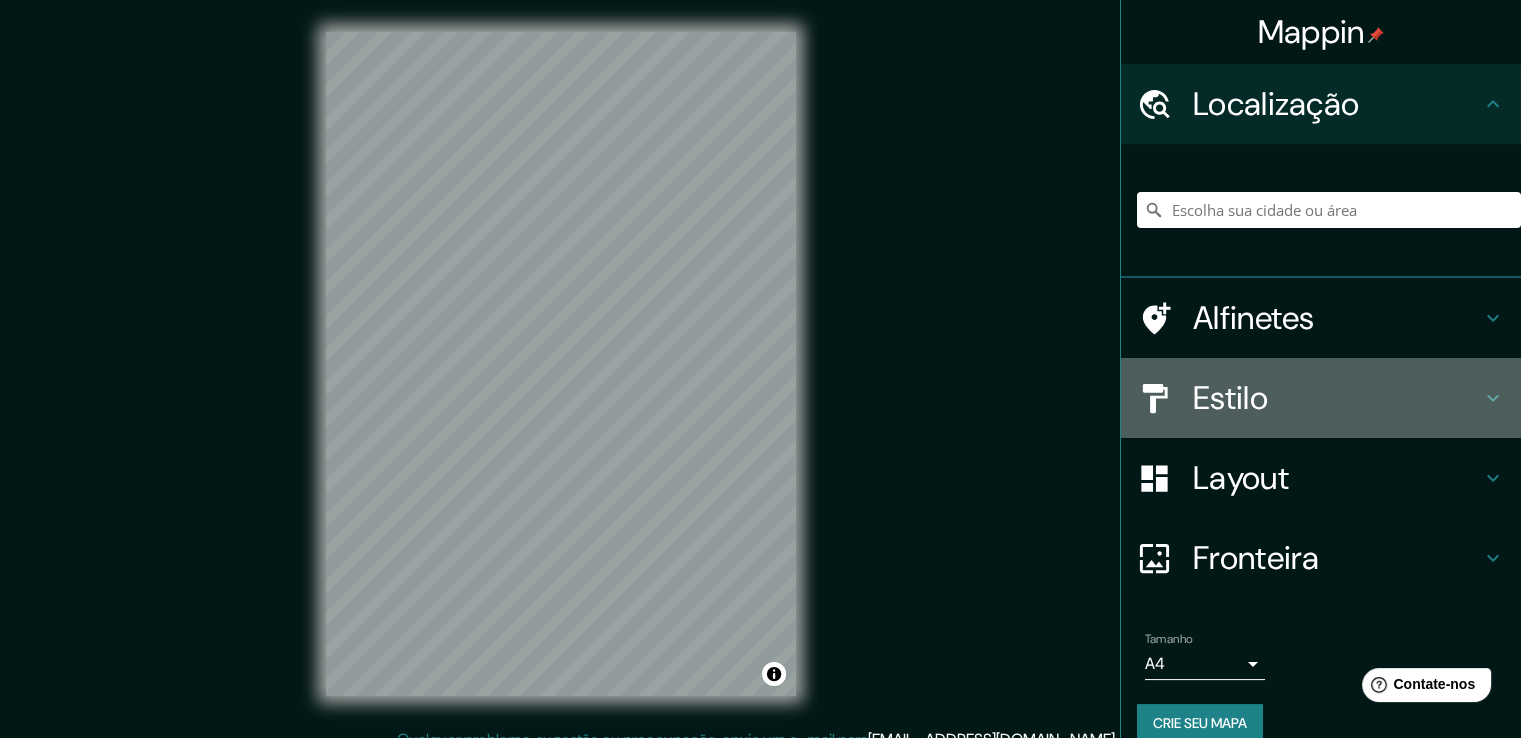 click 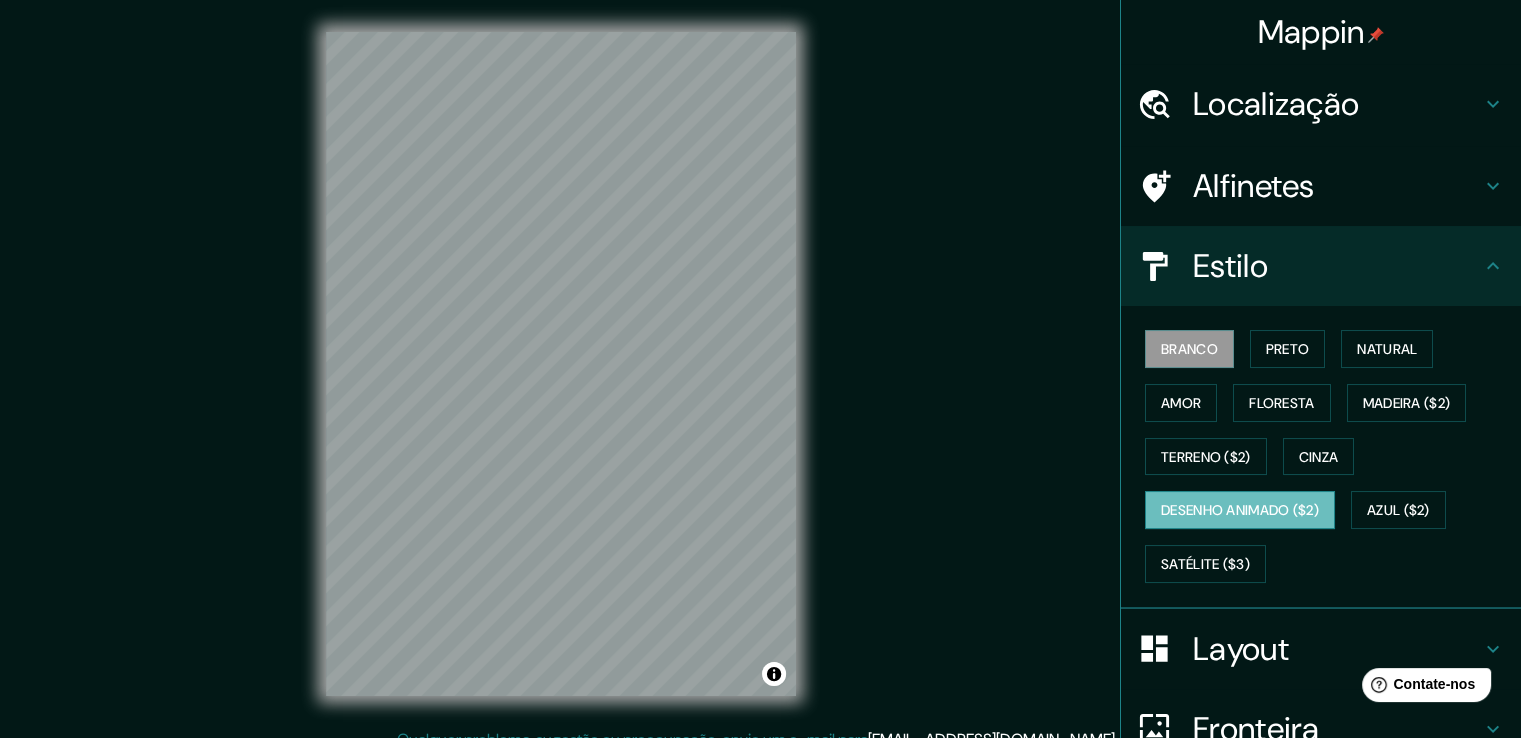 click on "Desenho animado ($2)" at bounding box center (1240, 511) 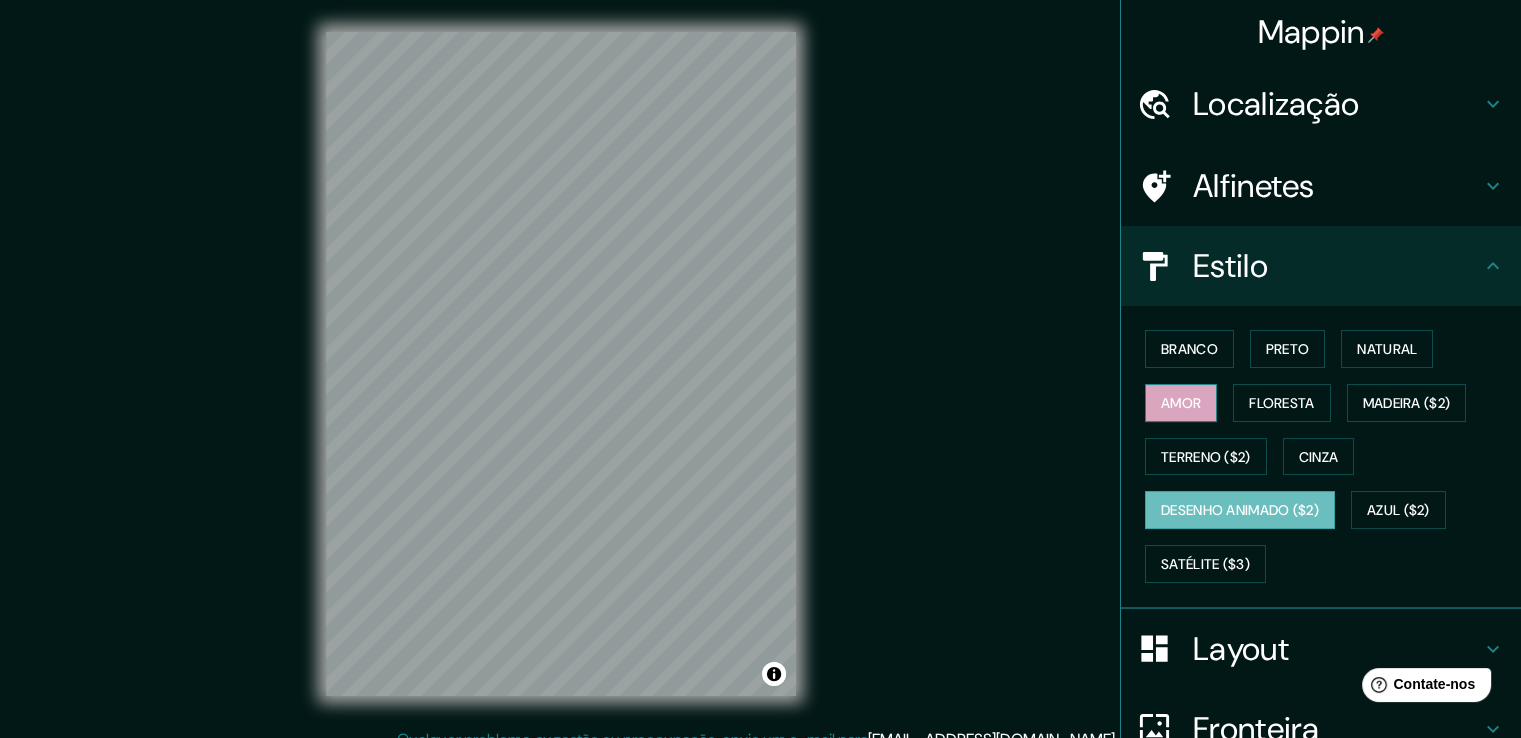 click on "Amor" at bounding box center (1181, 403) 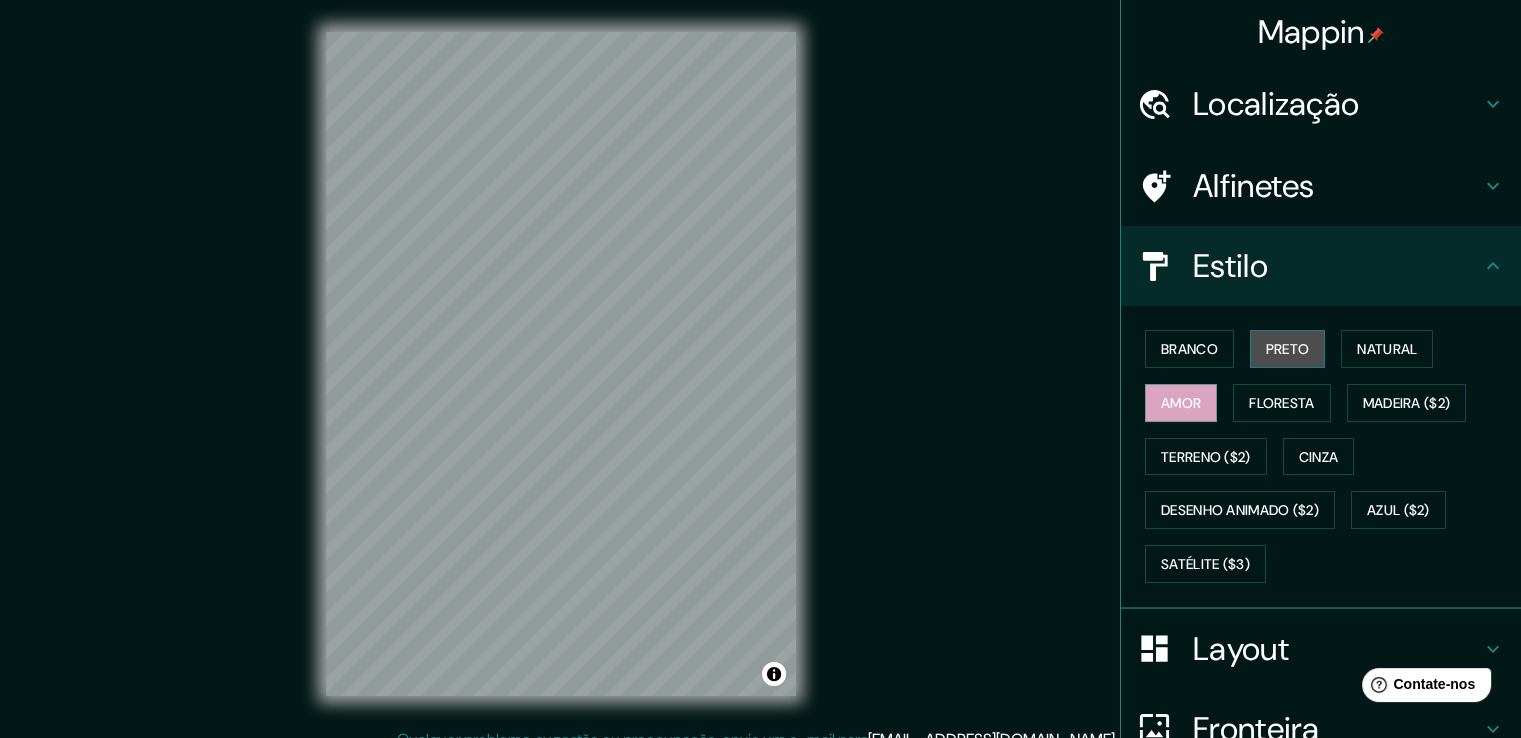 click on "Preto" at bounding box center (1288, 349) 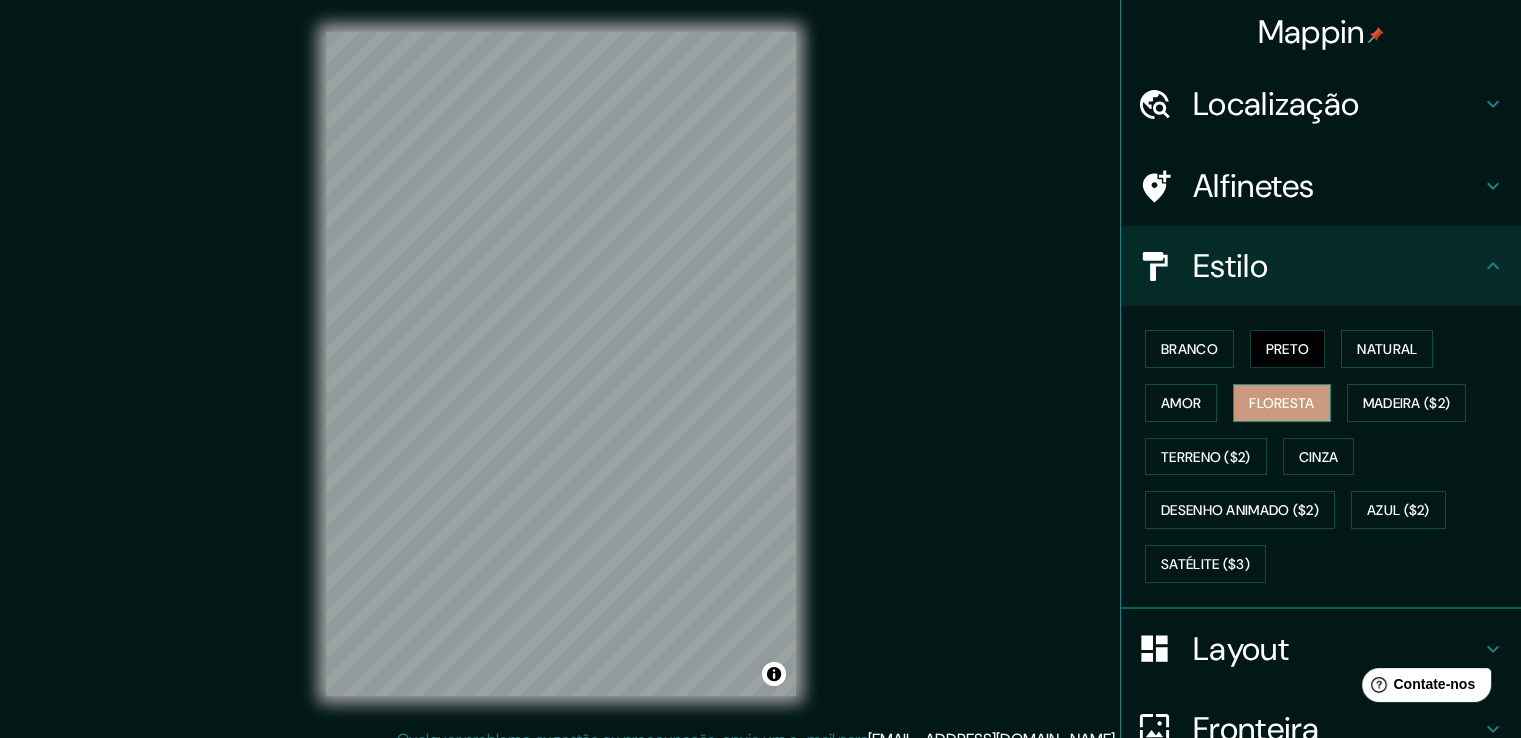 click on "Floresta" at bounding box center [1281, 403] 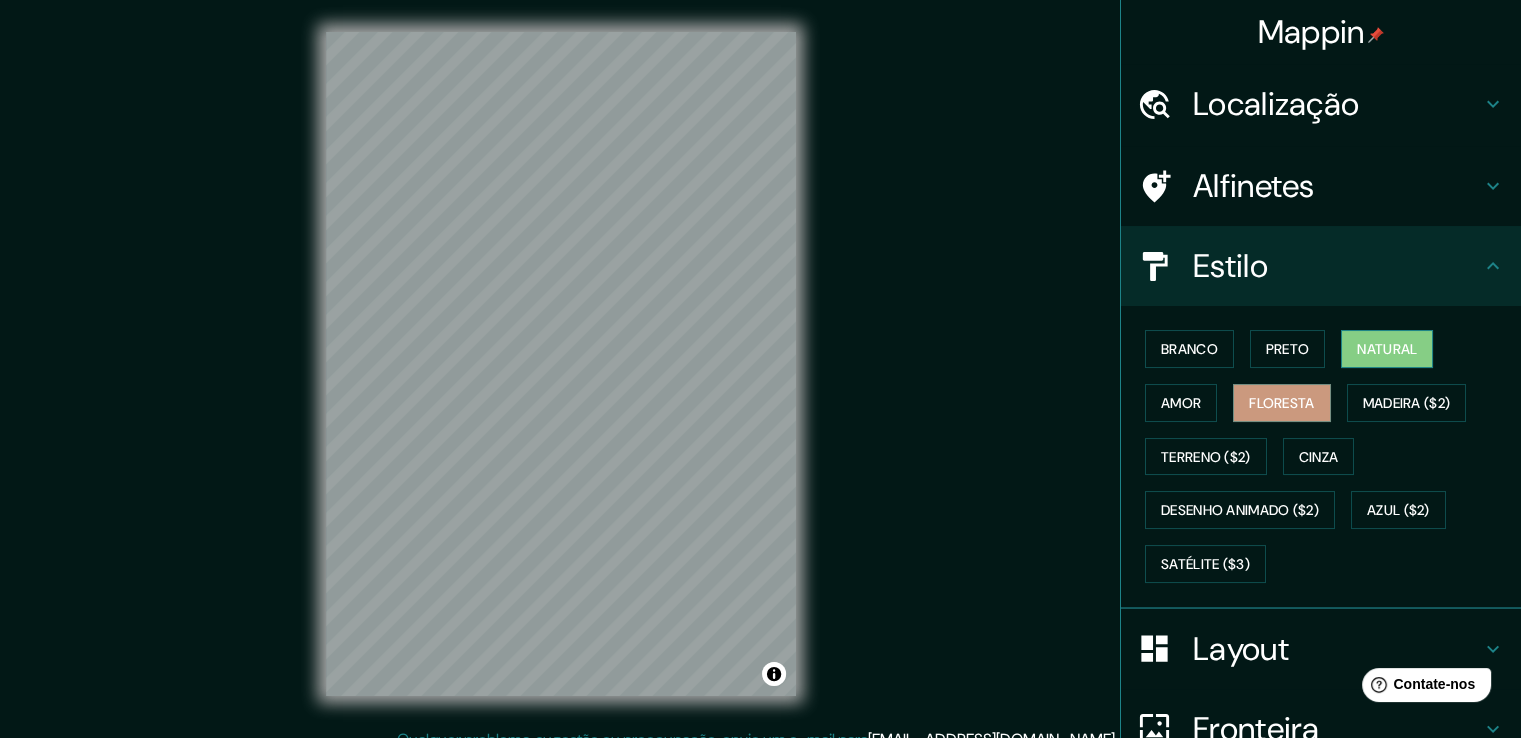 click on "Natural" at bounding box center [1387, 349] 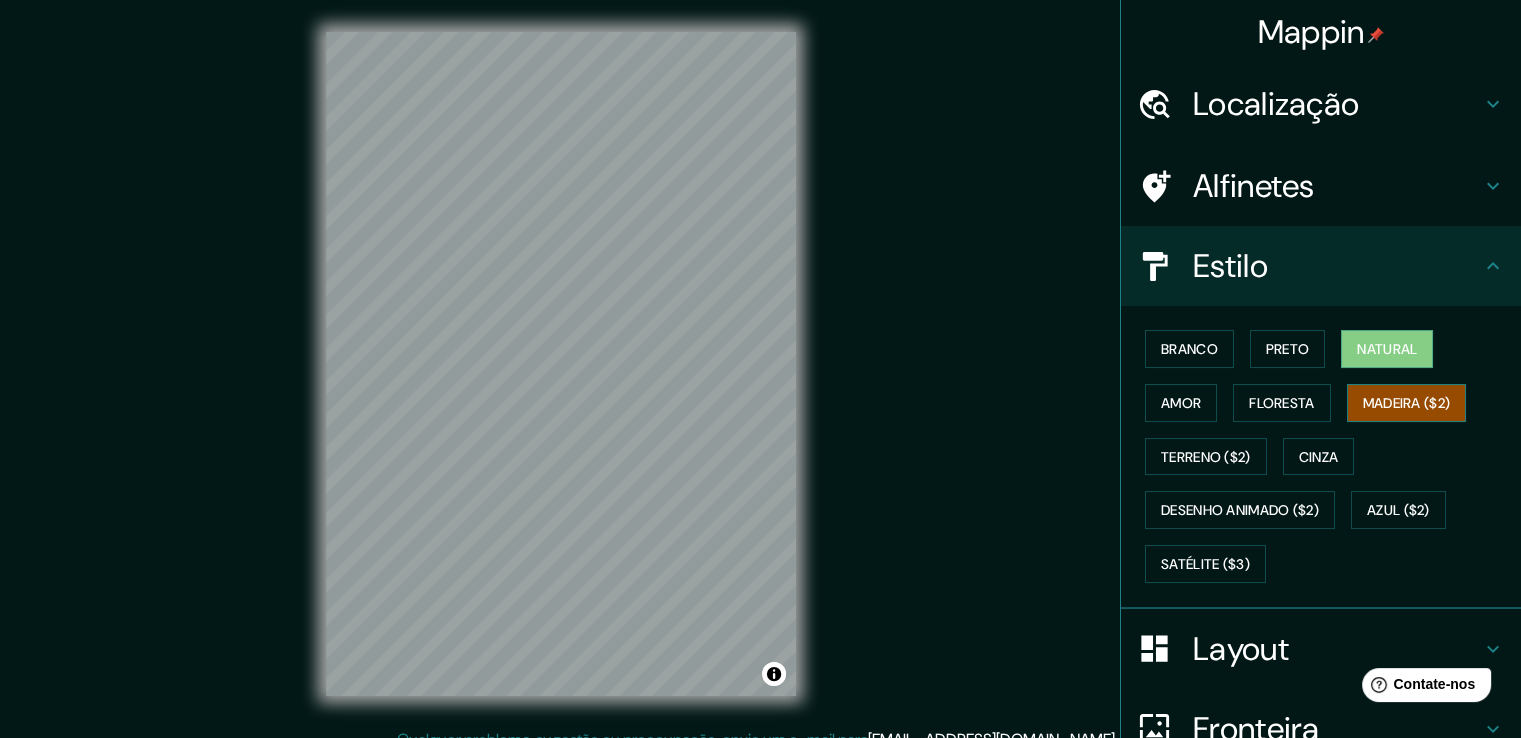 click on "Madeira ($2)" at bounding box center [1407, 403] 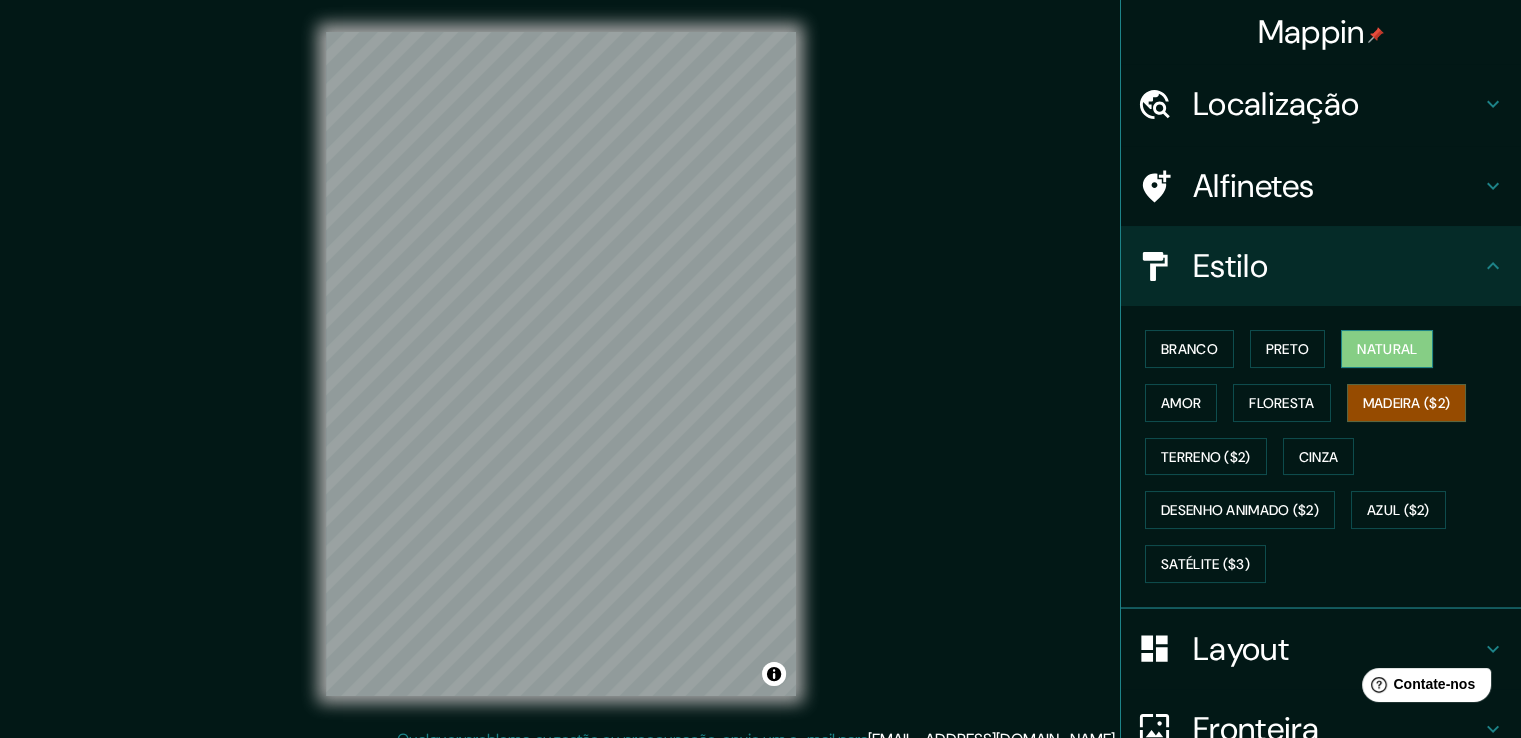 click on "Natural" at bounding box center [1387, 349] 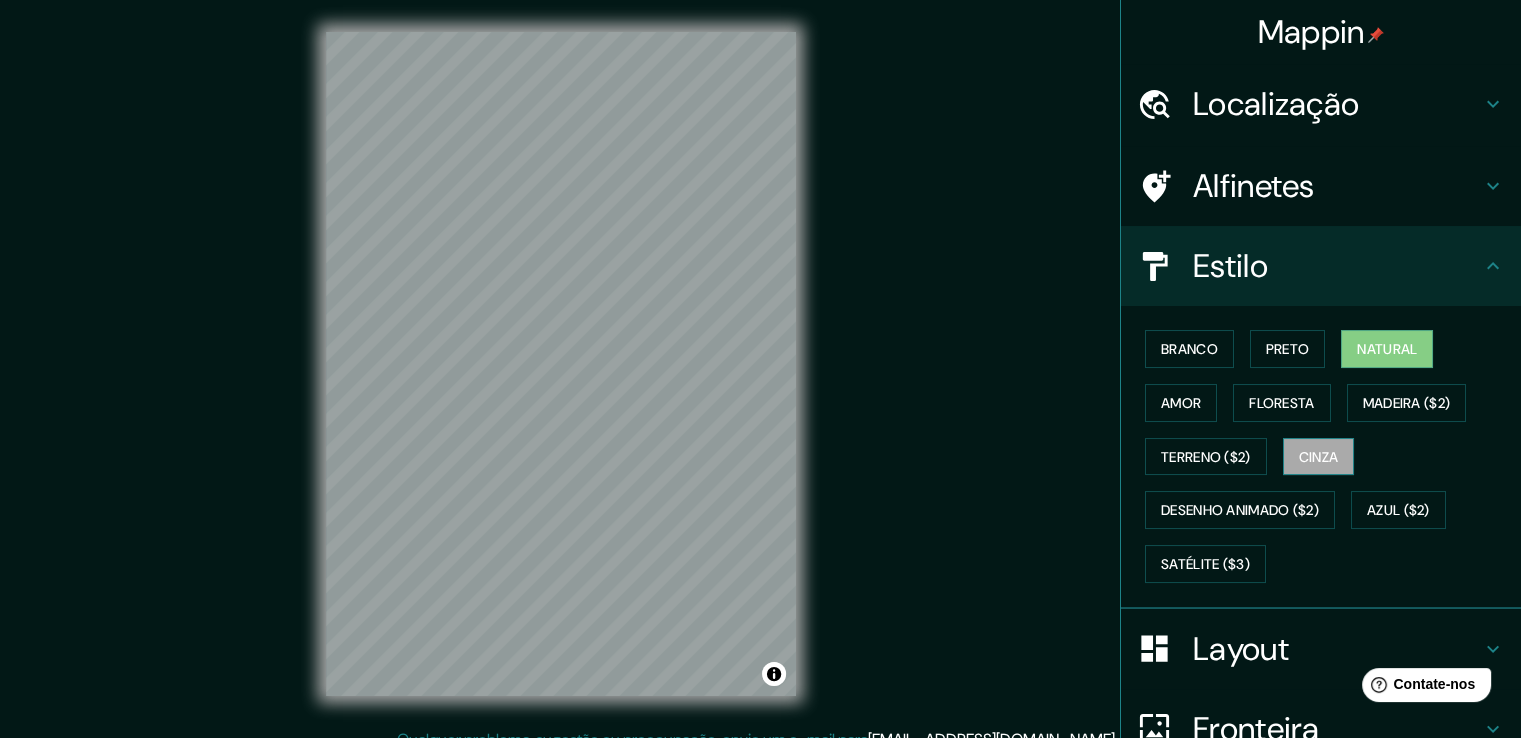 click on "Cinza" at bounding box center (1319, 457) 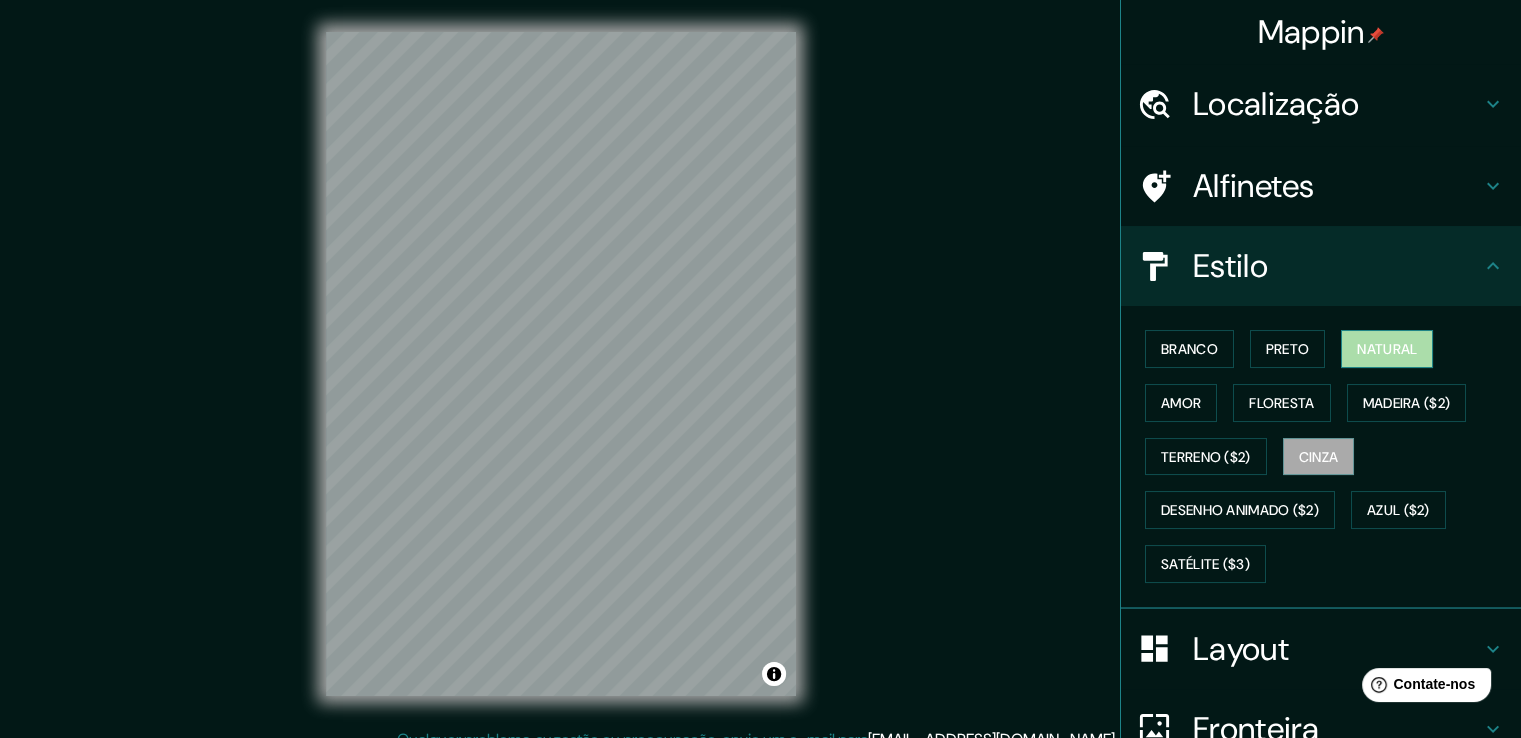 click on "Natural" at bounding box center [1387, 349] 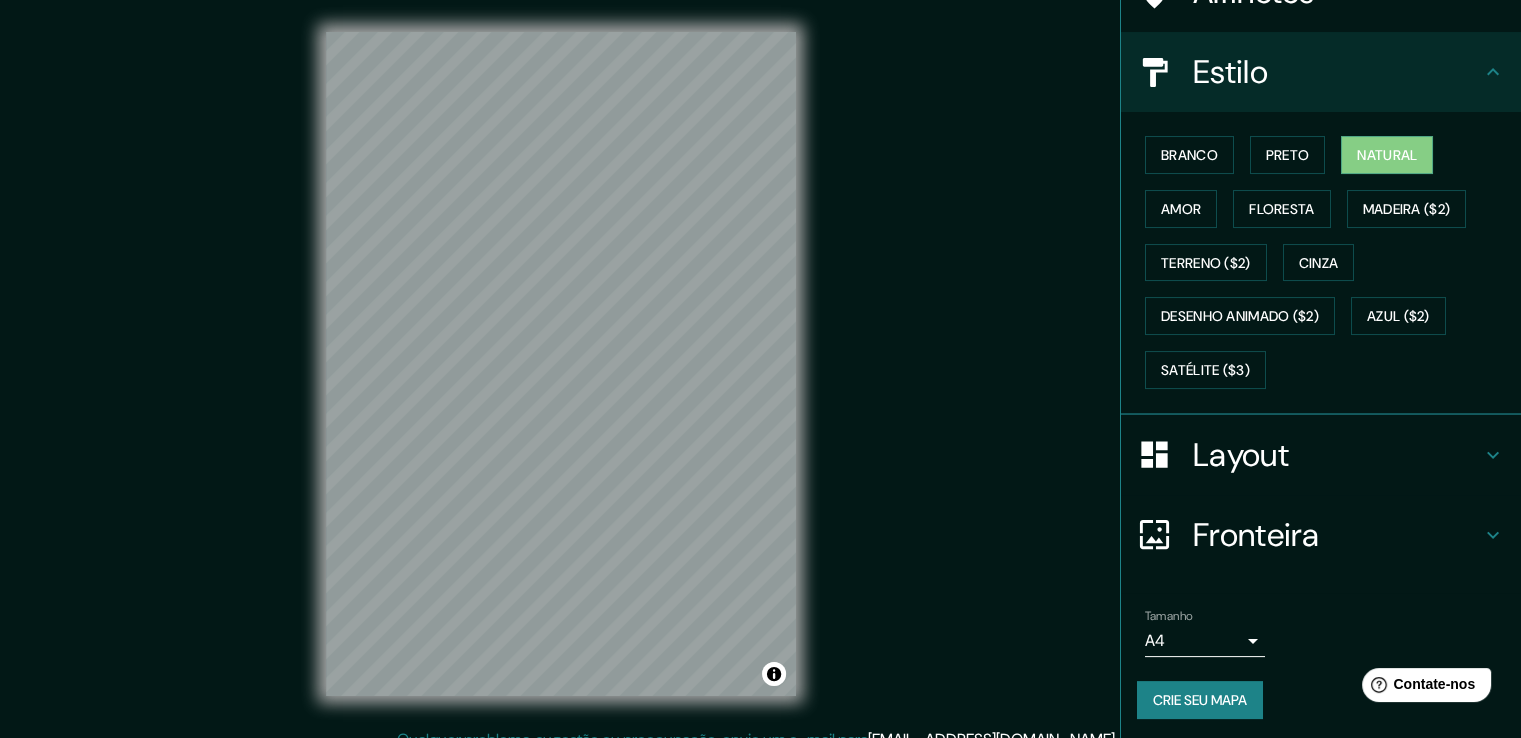 click on "Layout" at bounding box center (1241, 455) 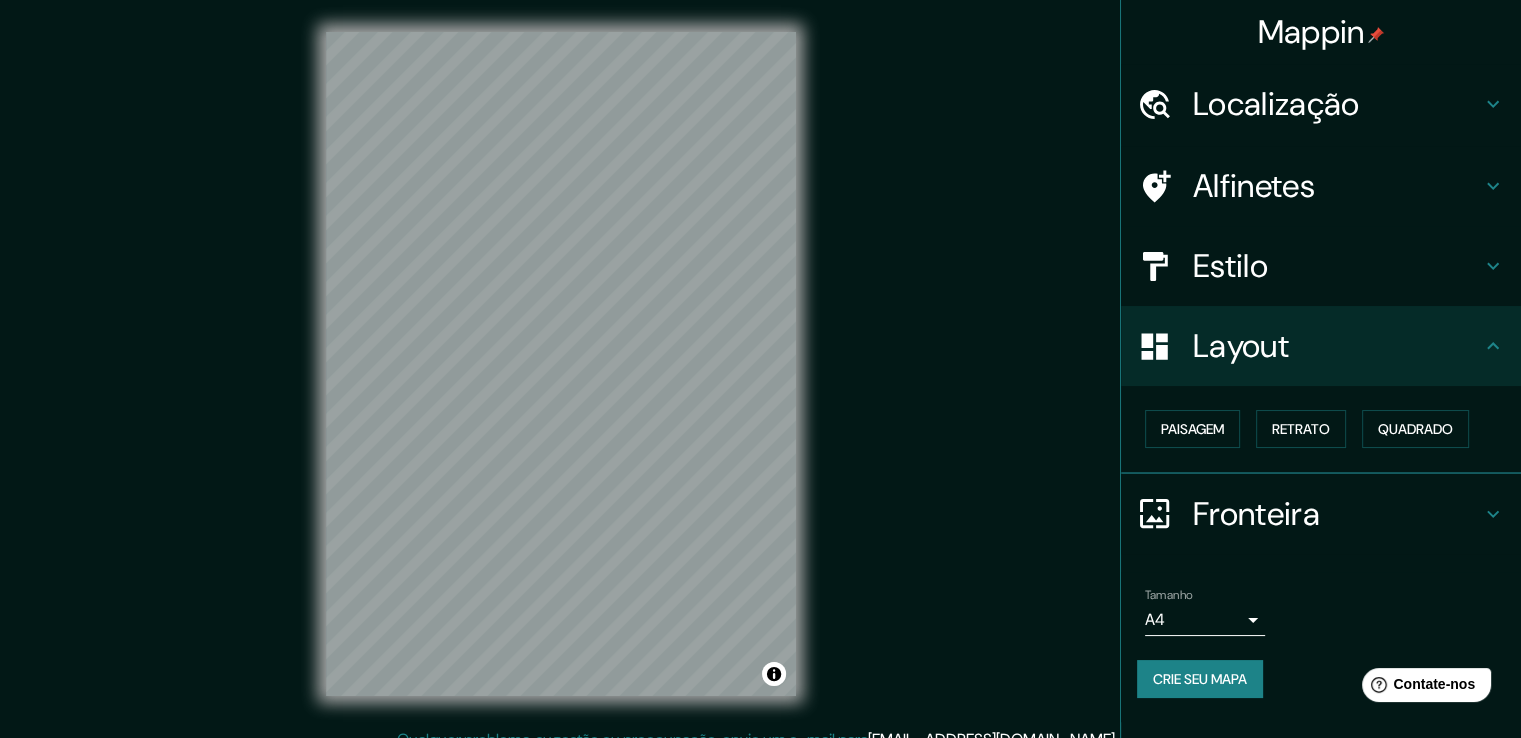 scroll, scrollTop: 0, scrollLeft: 0, axis: both 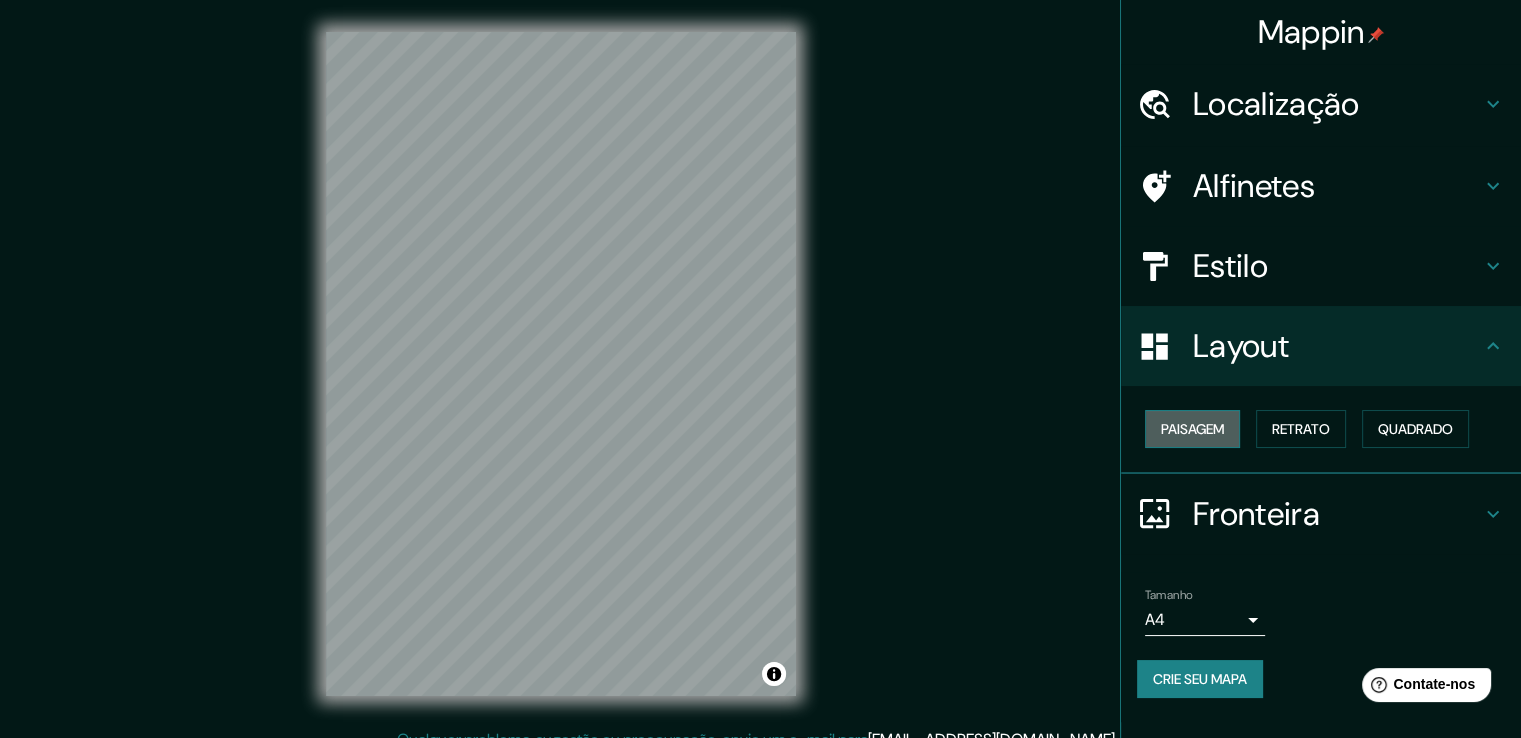 click on "Paisagem" at bounding box center [1192, 429] 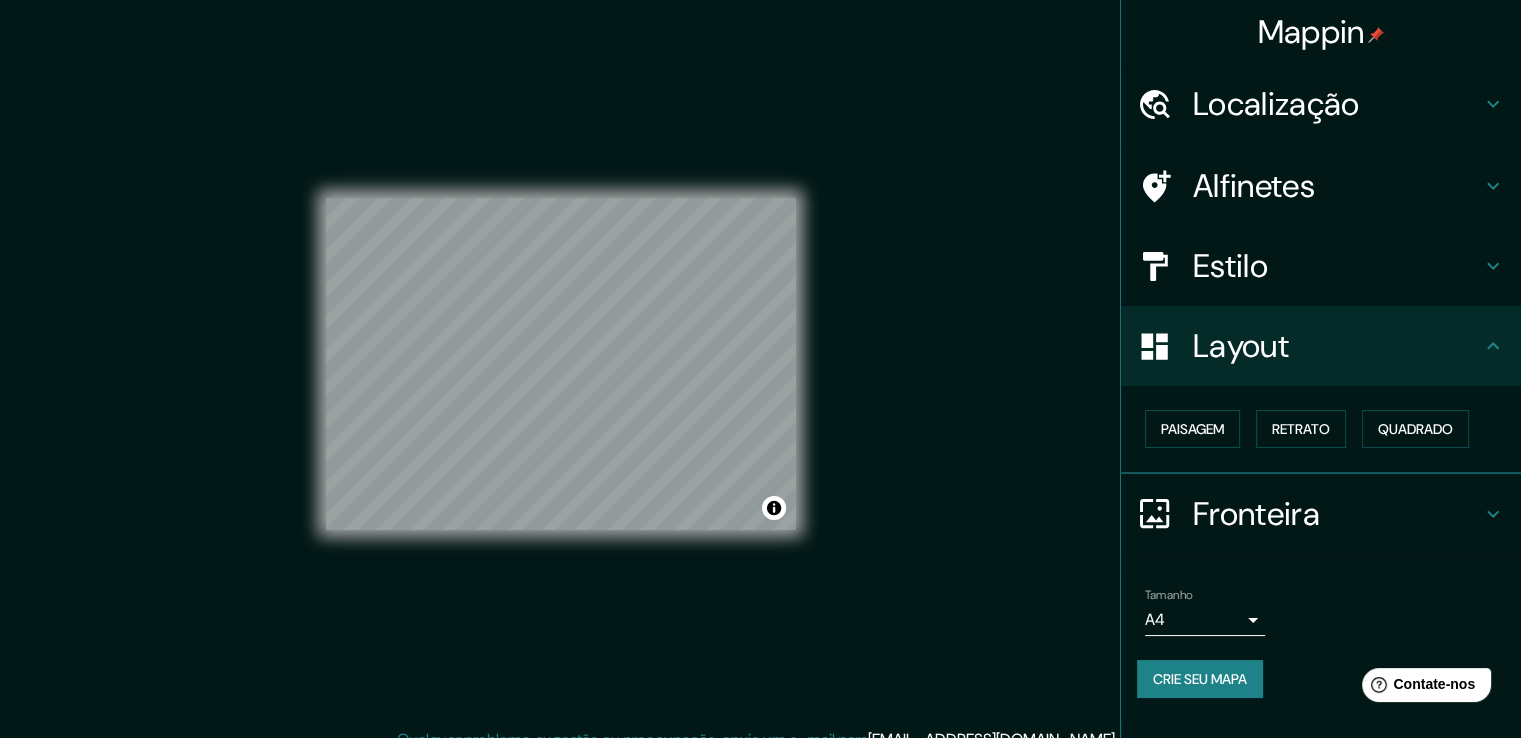 click on "Tamanho A4 single" at bounding box center (1321, 612) 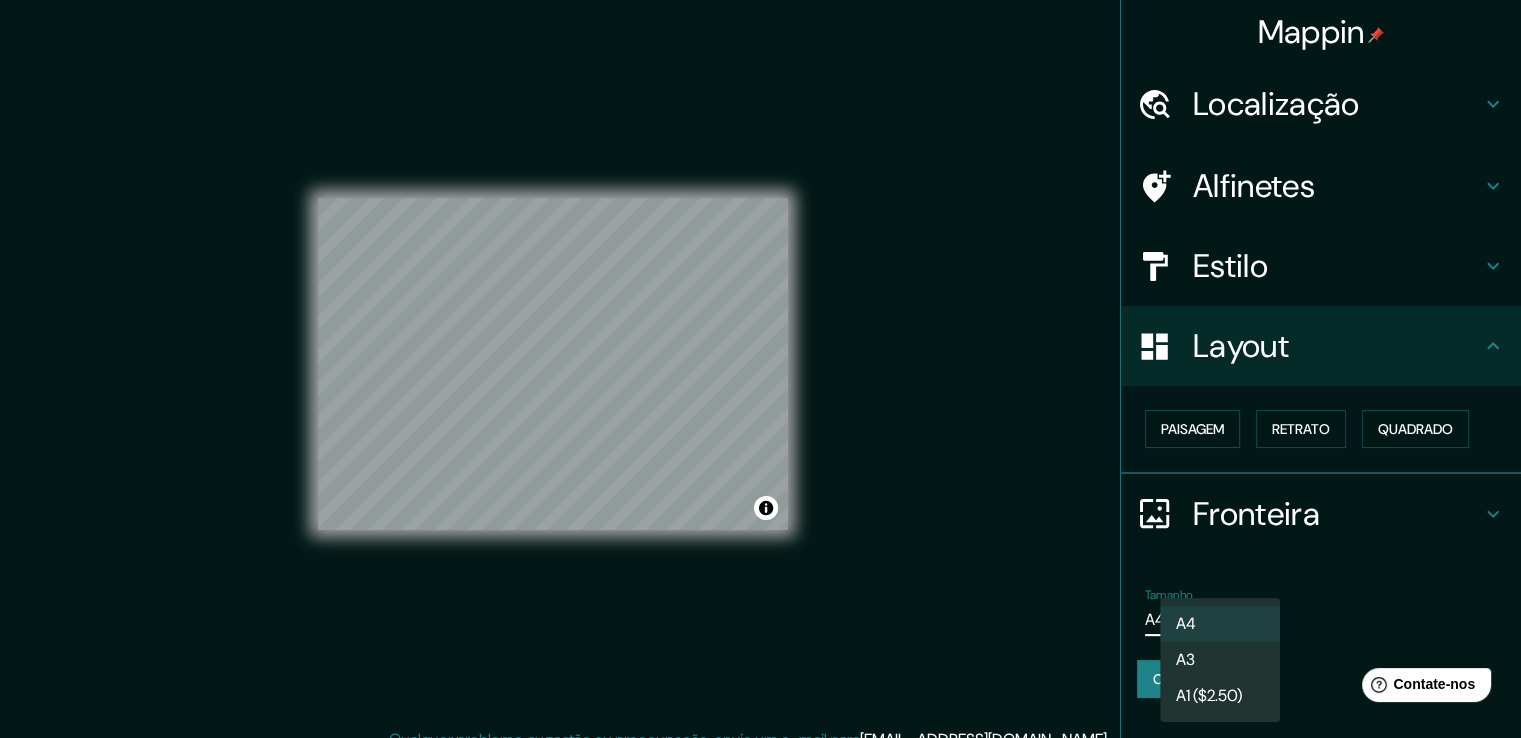 click on "Mappin Localização Alfinetes Estilo Layout Paisagem Retrato Quadrado Fronteira Escolha uma borda.  Dica  : você pode tornar camadas da moldura opacas para criar efeitos interessantes. Nenhum Simples Transparente Chique Tamanho A4 single Crie seu mapa © Mapbox   © OpenStreetMap   Improve this map Qualquer problema, sugestão ou preocupação, envie um e-mail para  [EMAIL_ADDRESS][DOMAIN_NAME]  .   . . Texto original Avalie a tradução O feedback vai ser usado para ajudar a melhorar o Google Tradutor A4 A3 A1 ($2.50)" at bounding box center (760, 369) 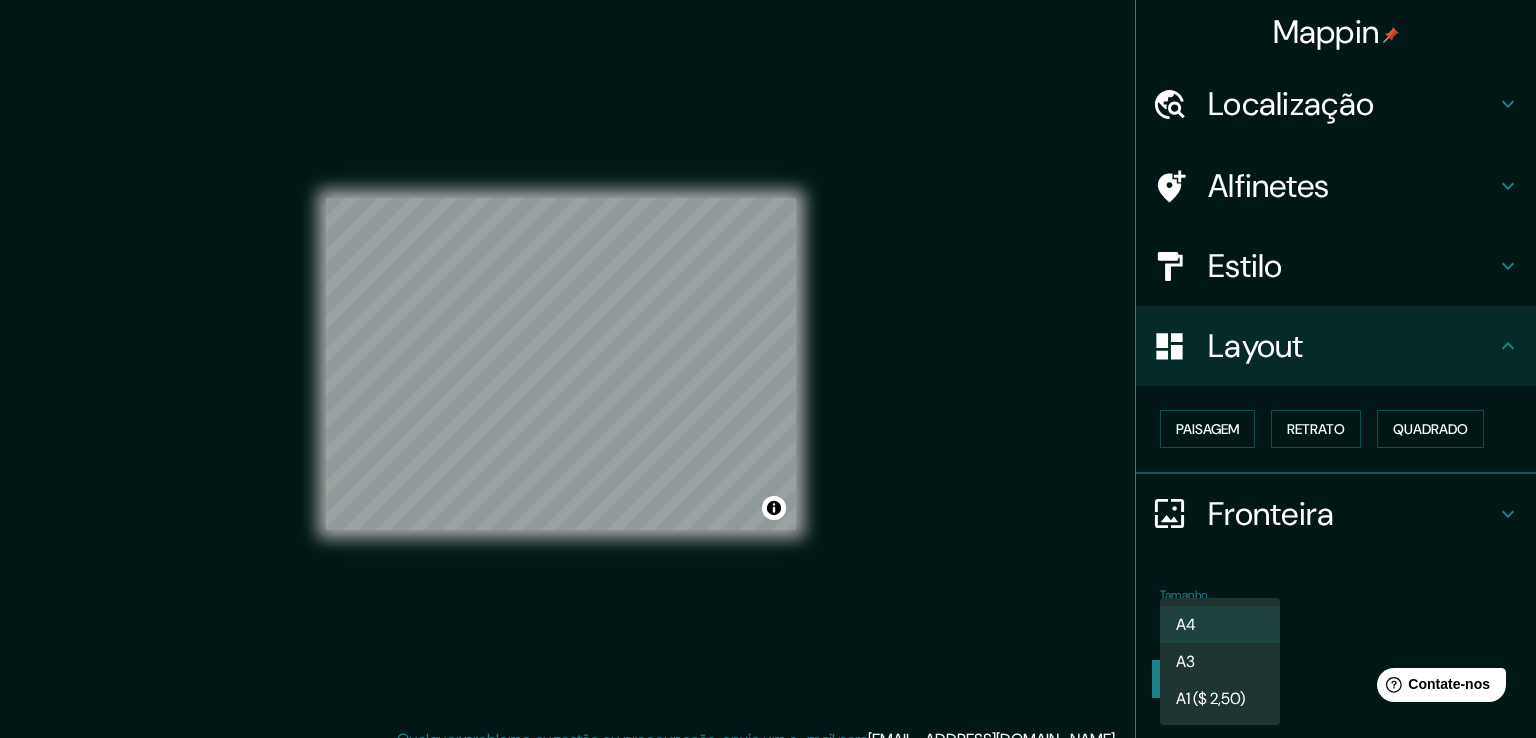 click on "A4" at bounding box center [1220, 624] 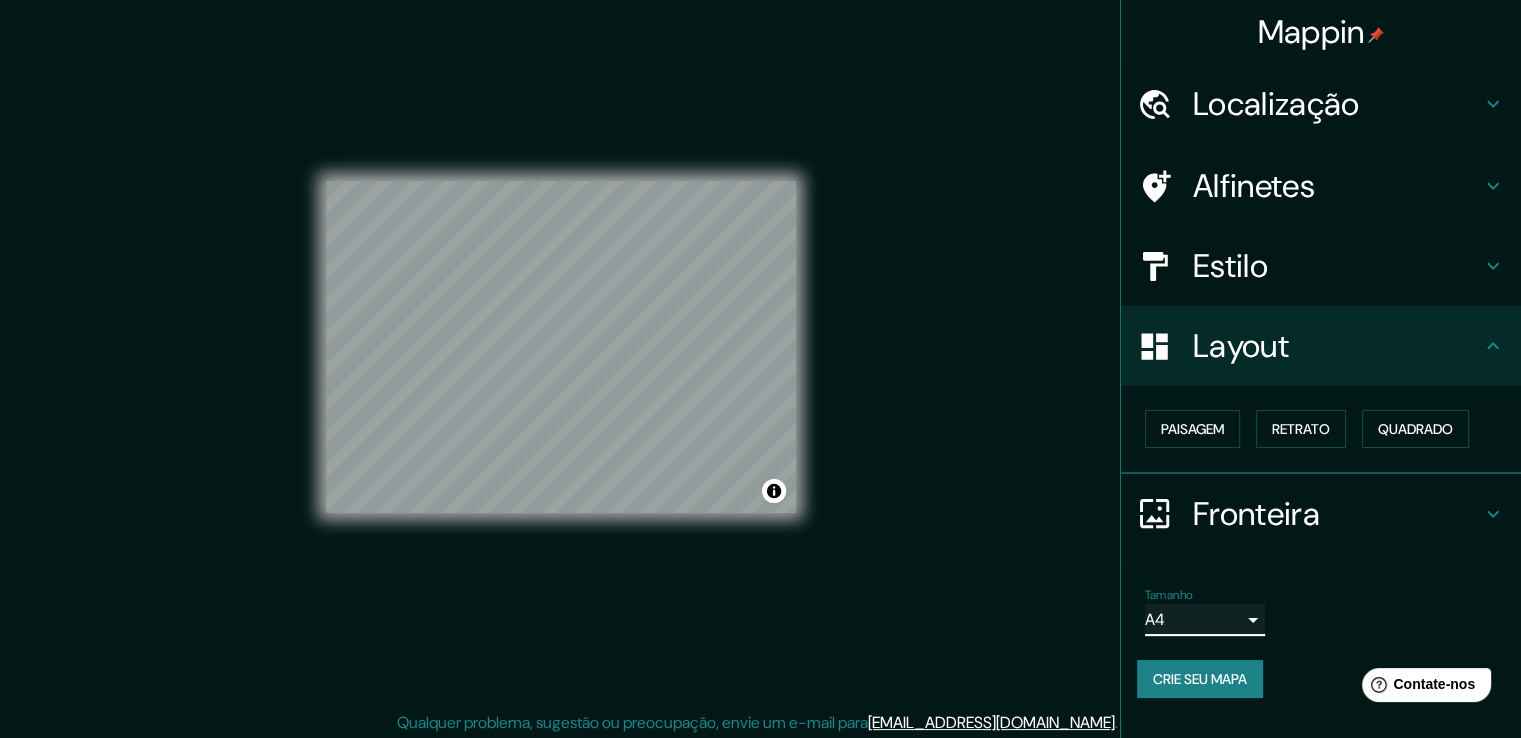 scroll, scrollTop: 22, scrollLeft: 0, axis: vertical 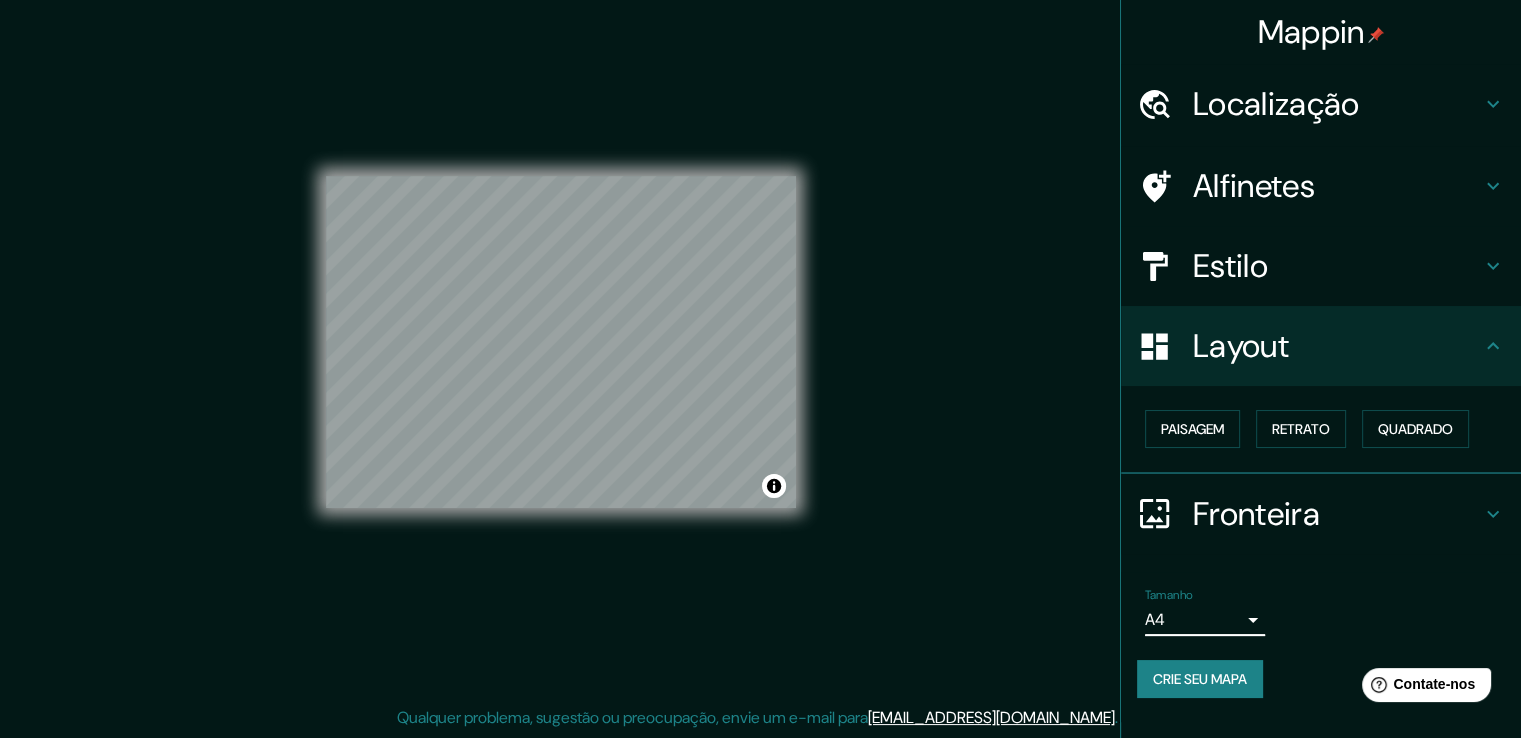 click on "Localização" at bounding box center [1276, 104] 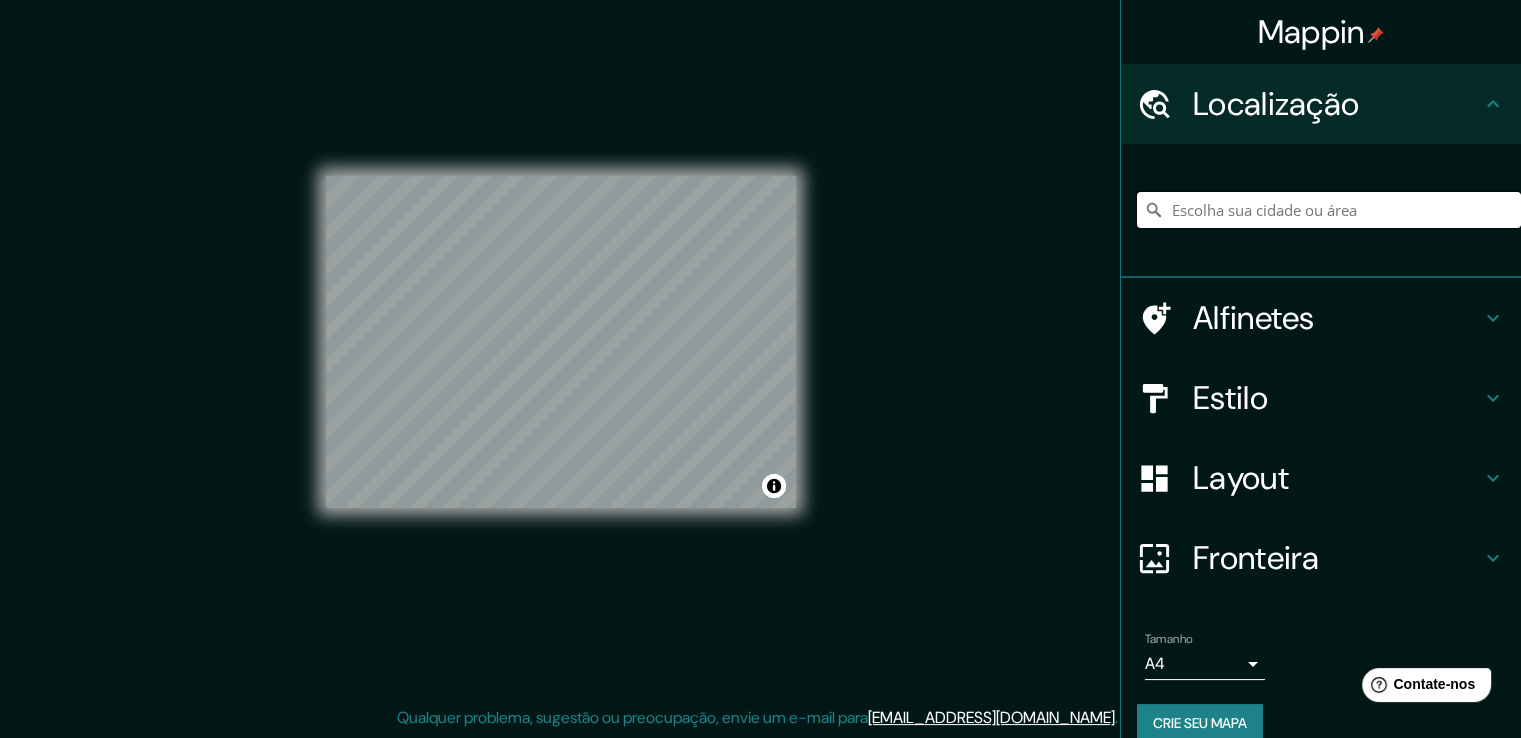 click at bounding box center (1329, 210) 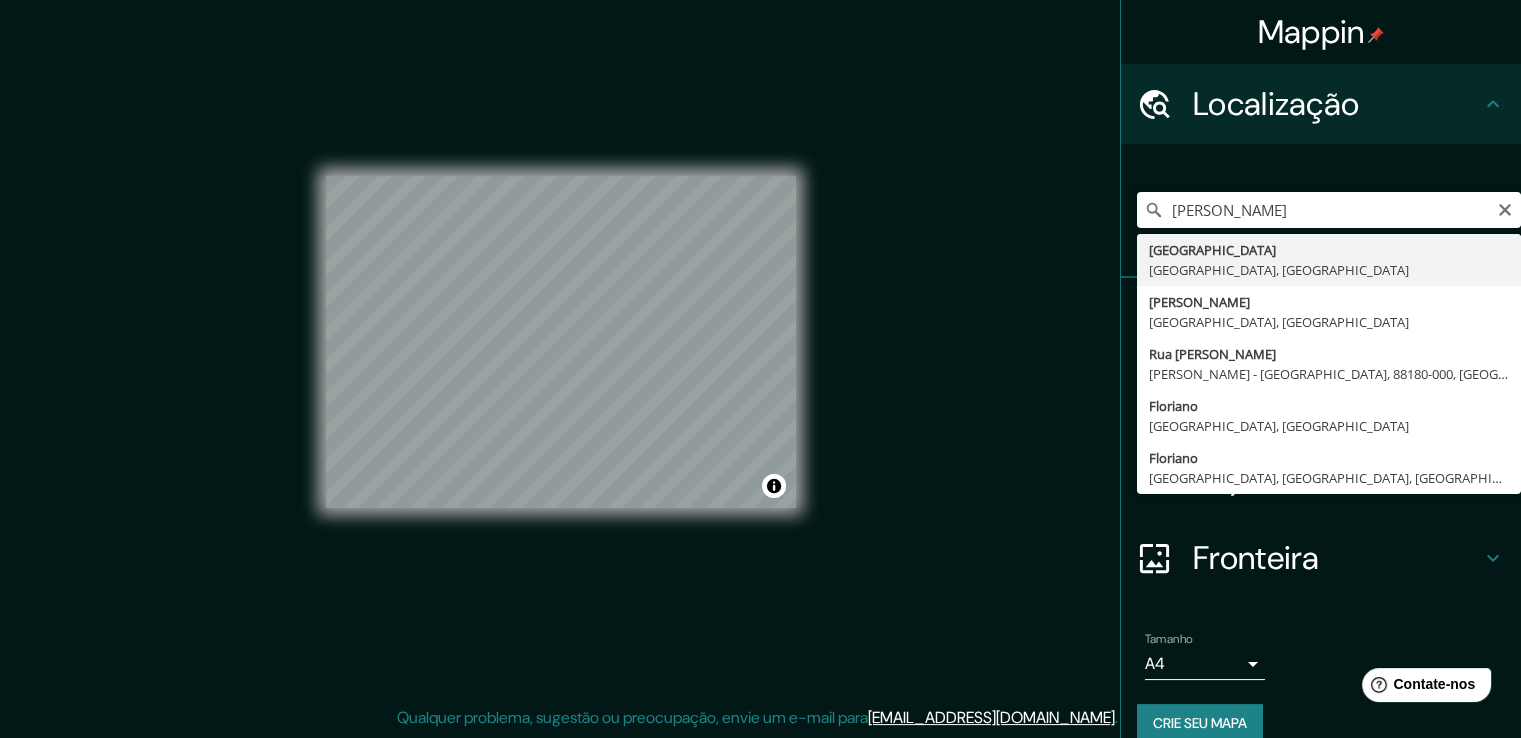 type on "[GEOGRAPHIC_DATA], [GEOGRAPHIC_DATA], [GEOGRAPHIC_DATA]" 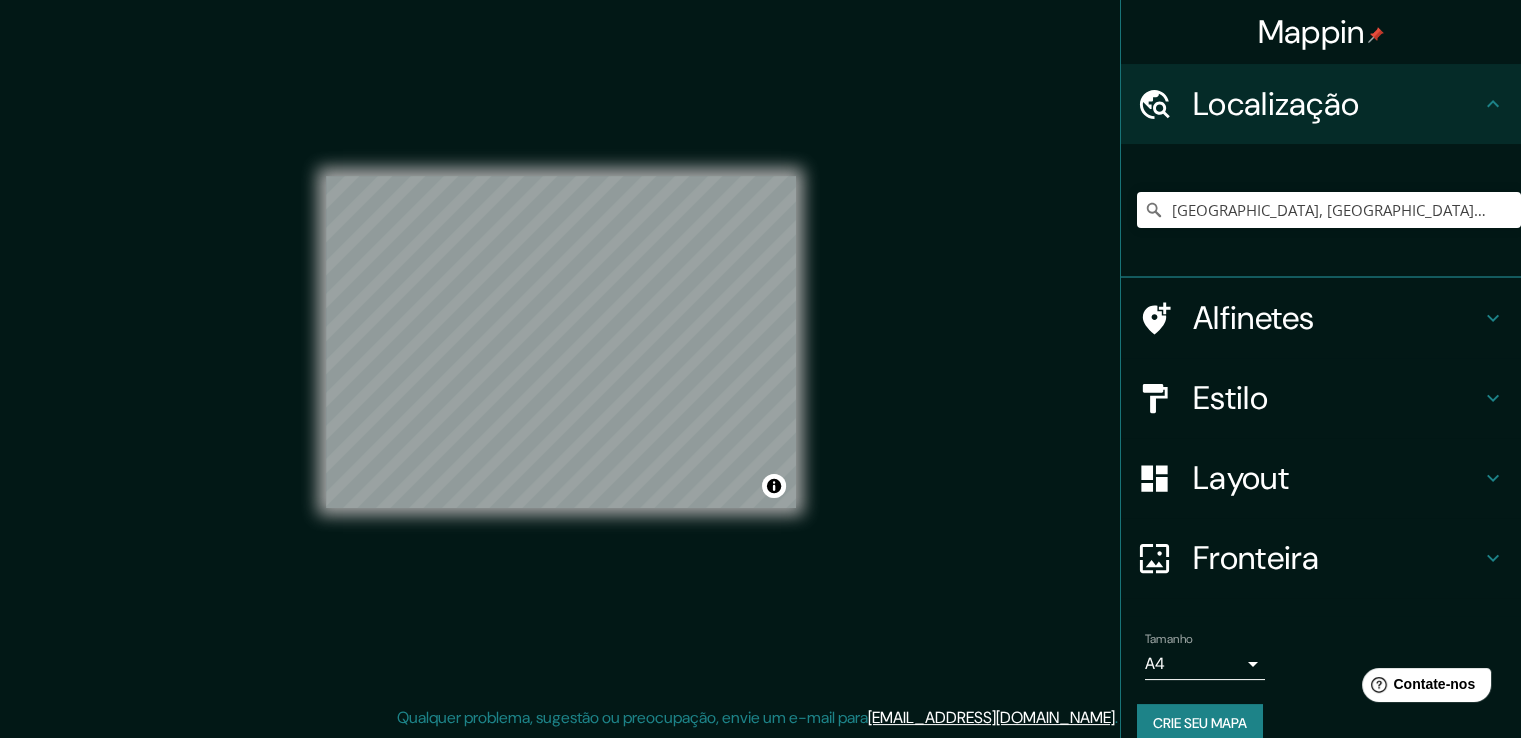 click on "Alfinetes" at bounding box center [1337, 318] 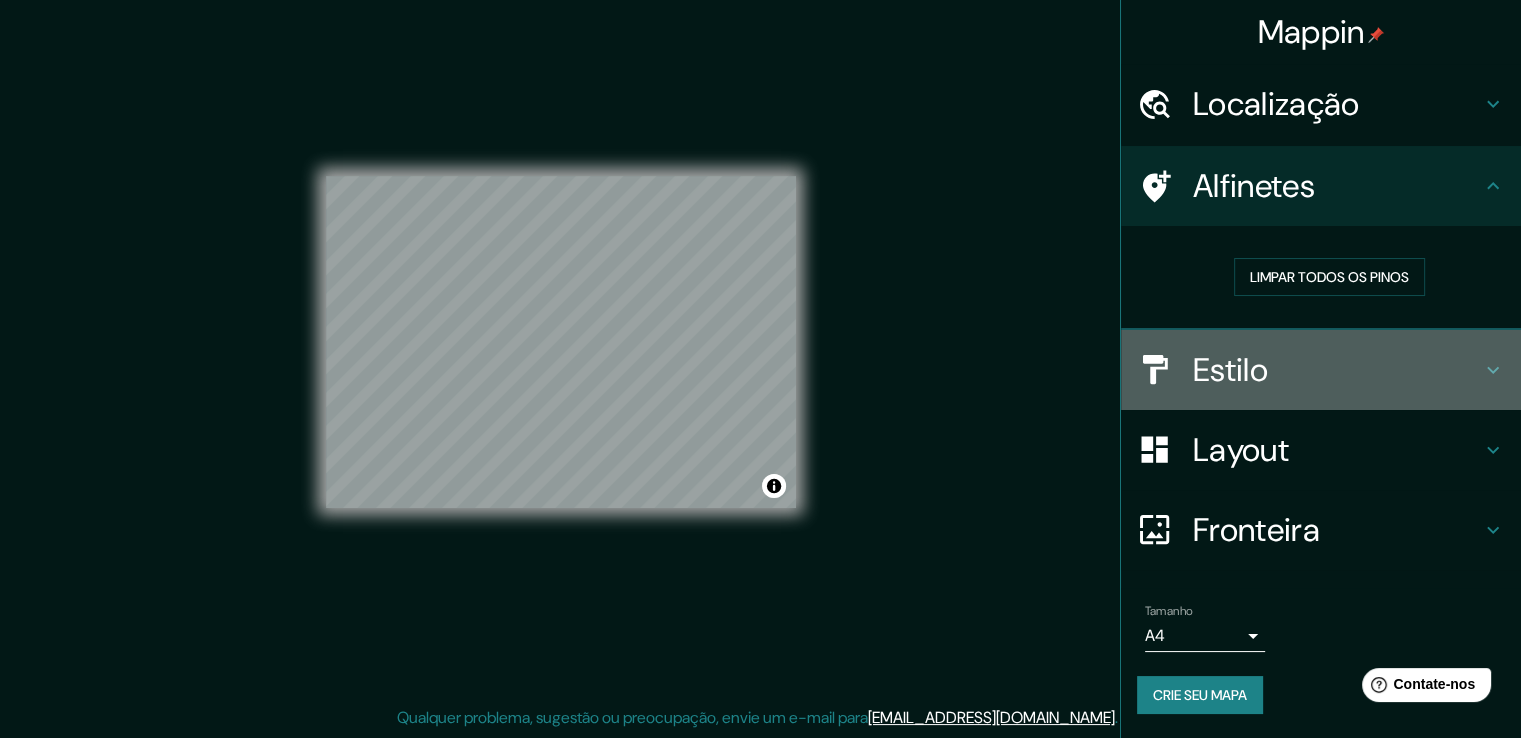 click on "Estilo" at bounding box center (1337, 370) 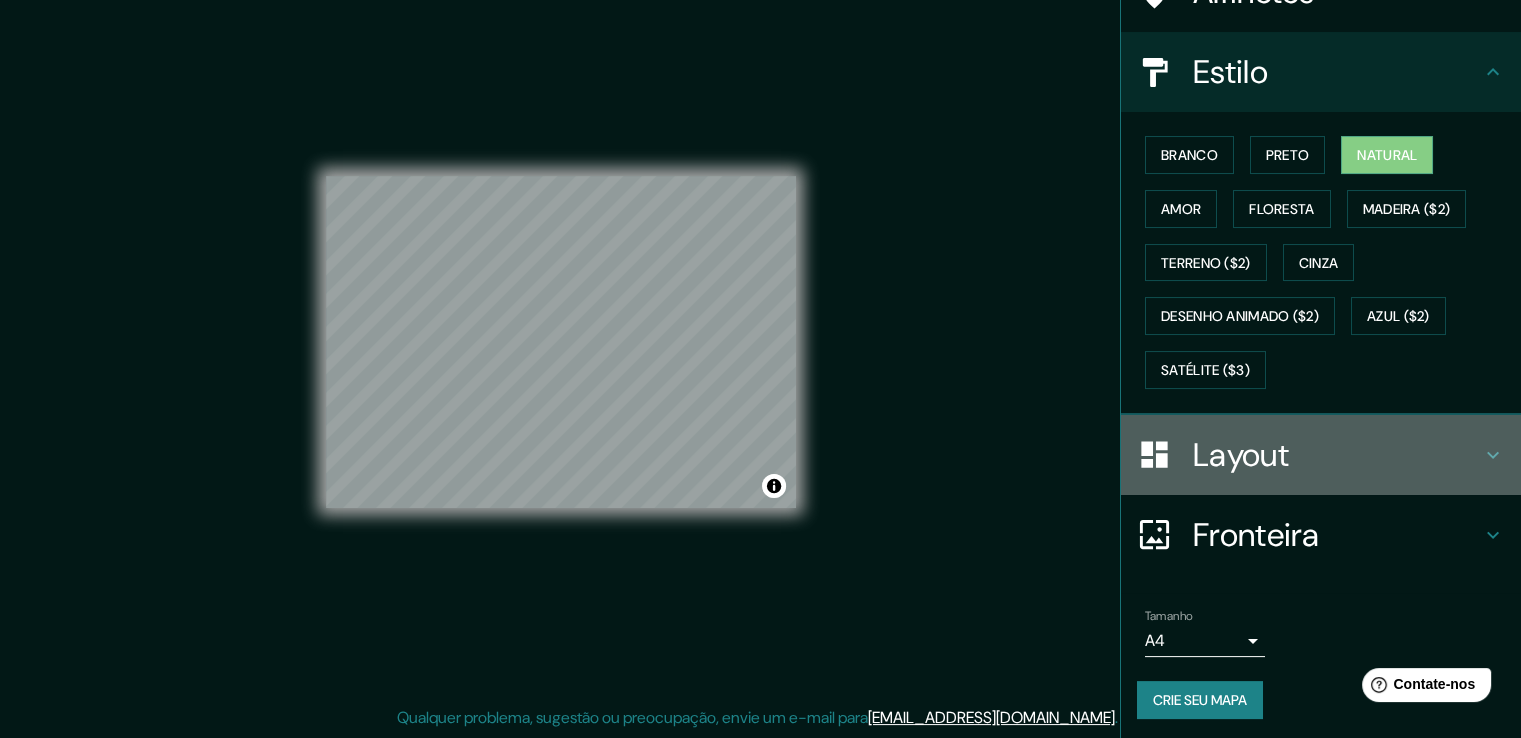 click 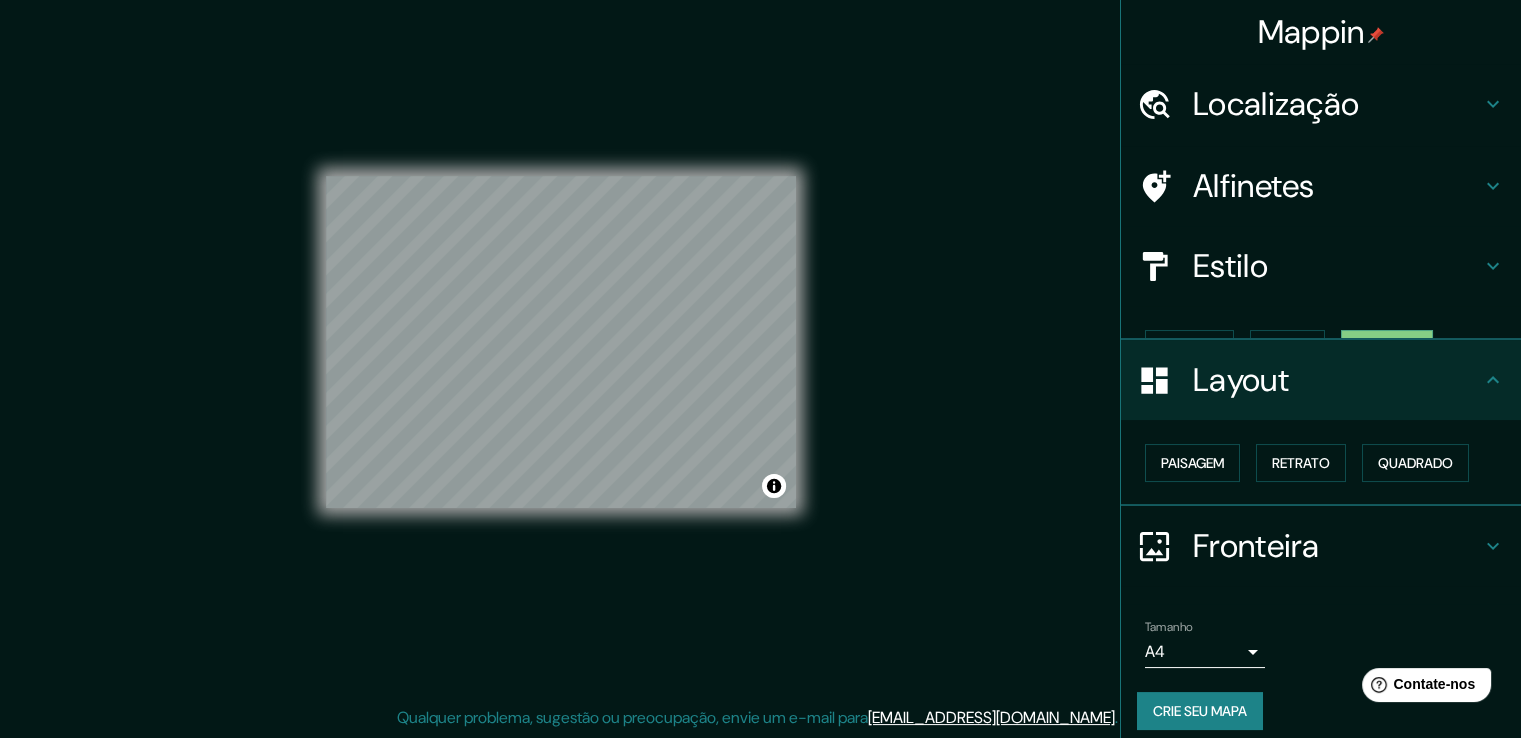 scroll, scrollTop: 0, scrollLeft: 0, axis: both 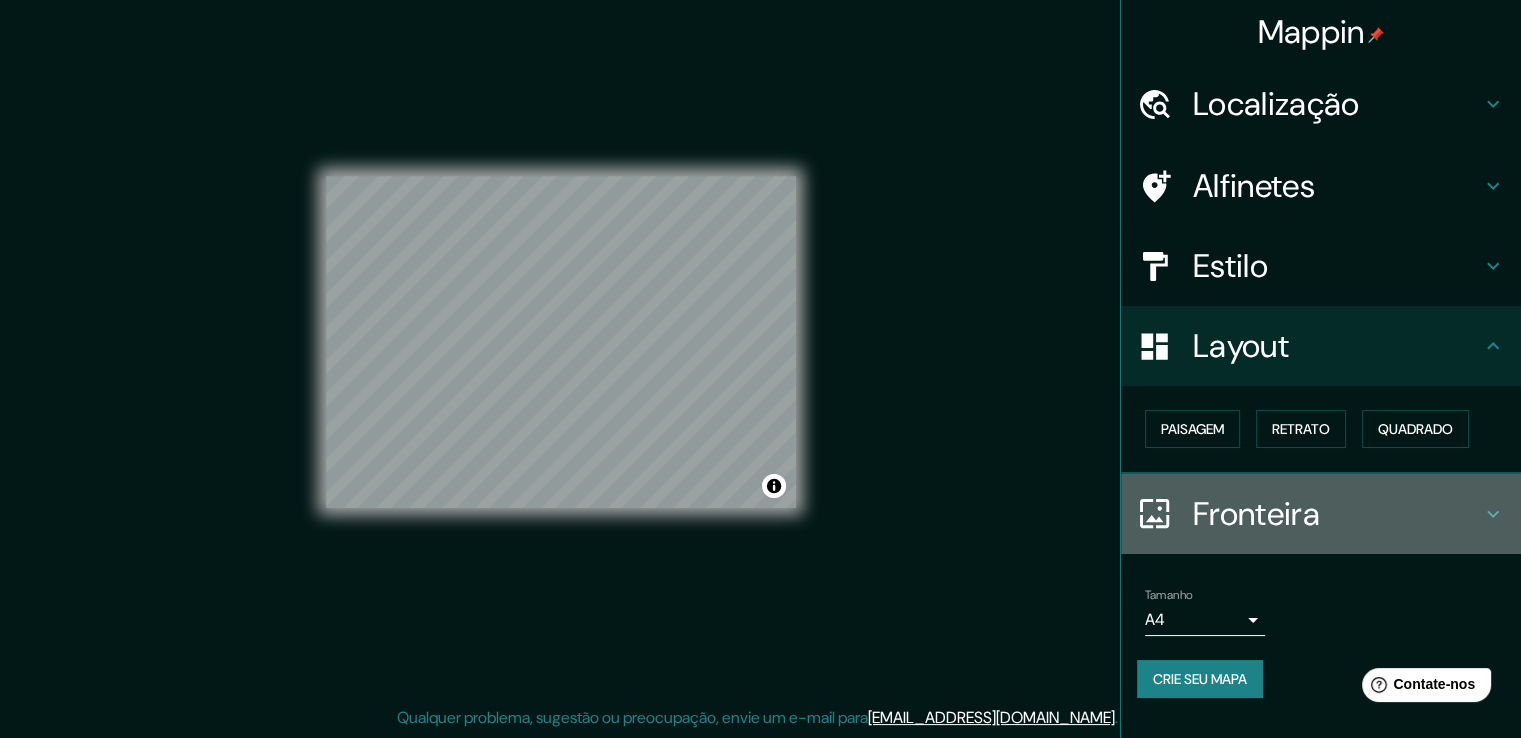 click on "Fronteira" at bounding box center (1256, 514) 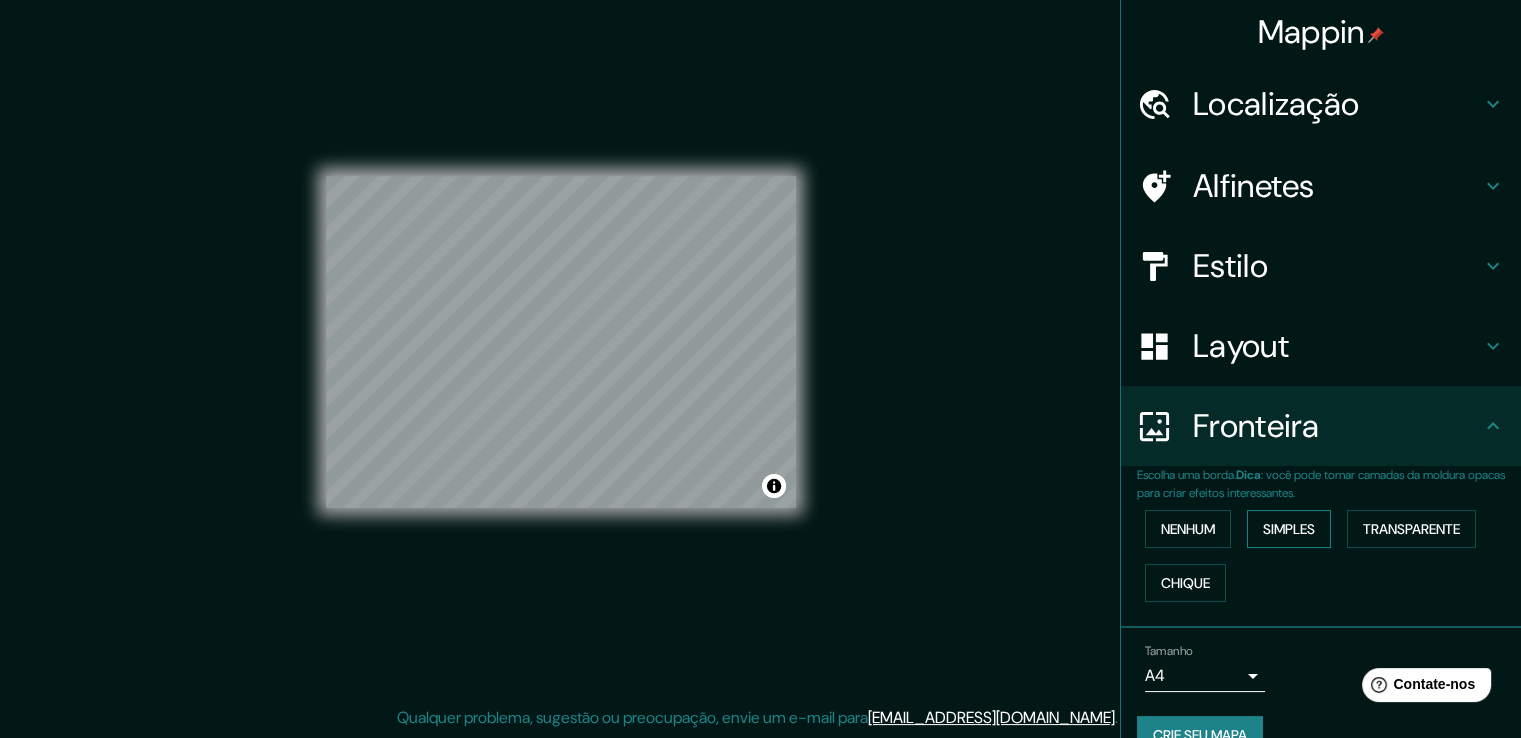 click on "Simples" at bounding box center [1289, 529] 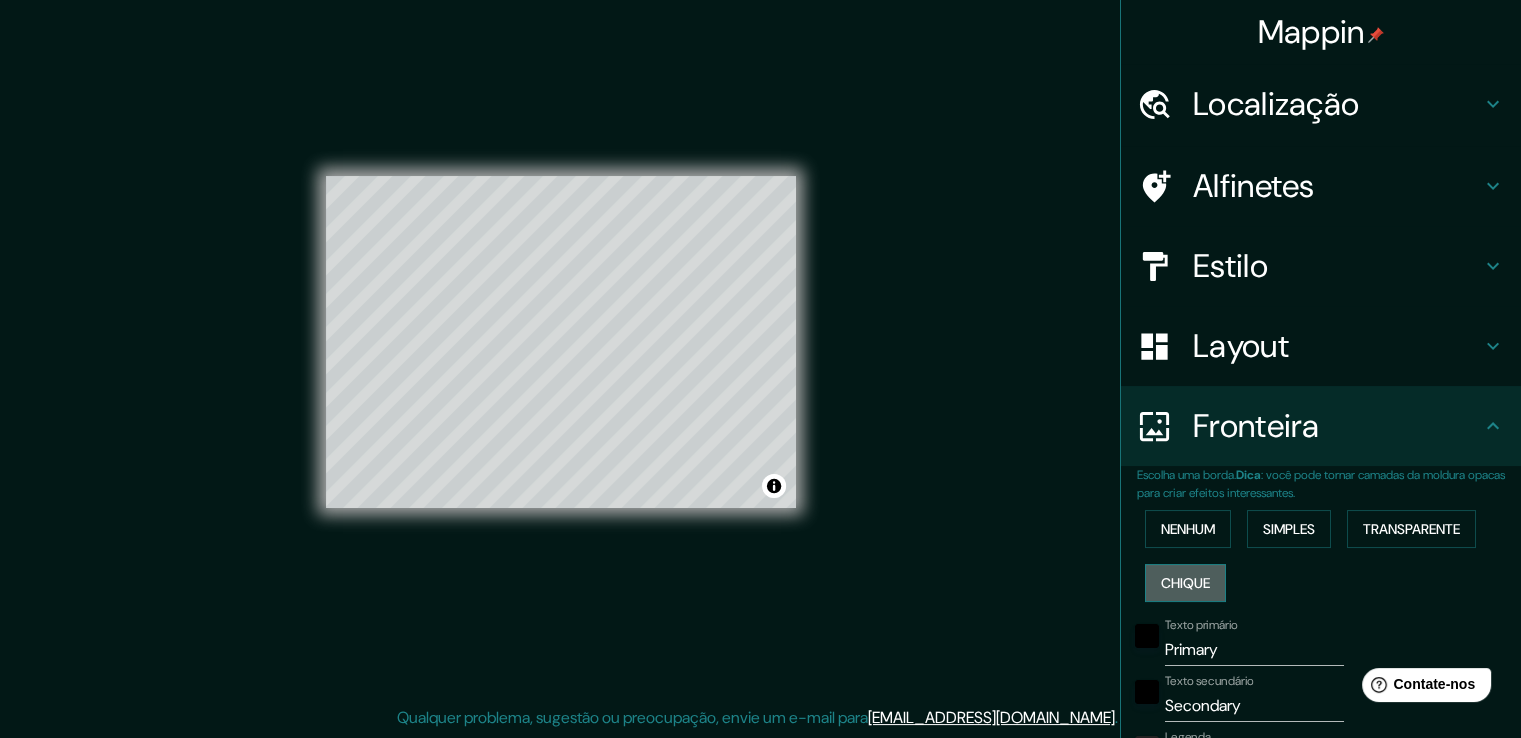 click on "Chique" at bounding box center [1185, 583] 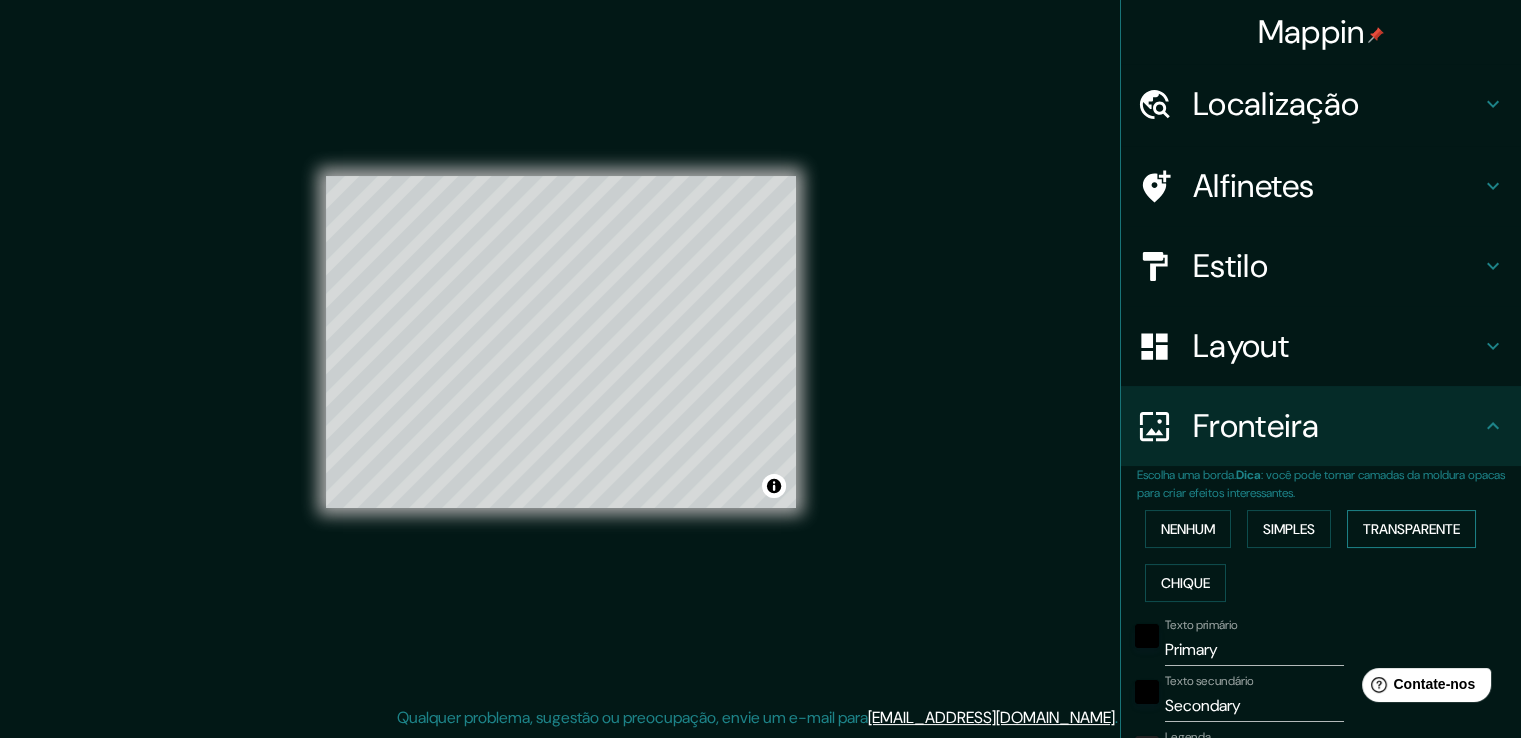 click on "Transparente" at bounding box center [1411, 529] 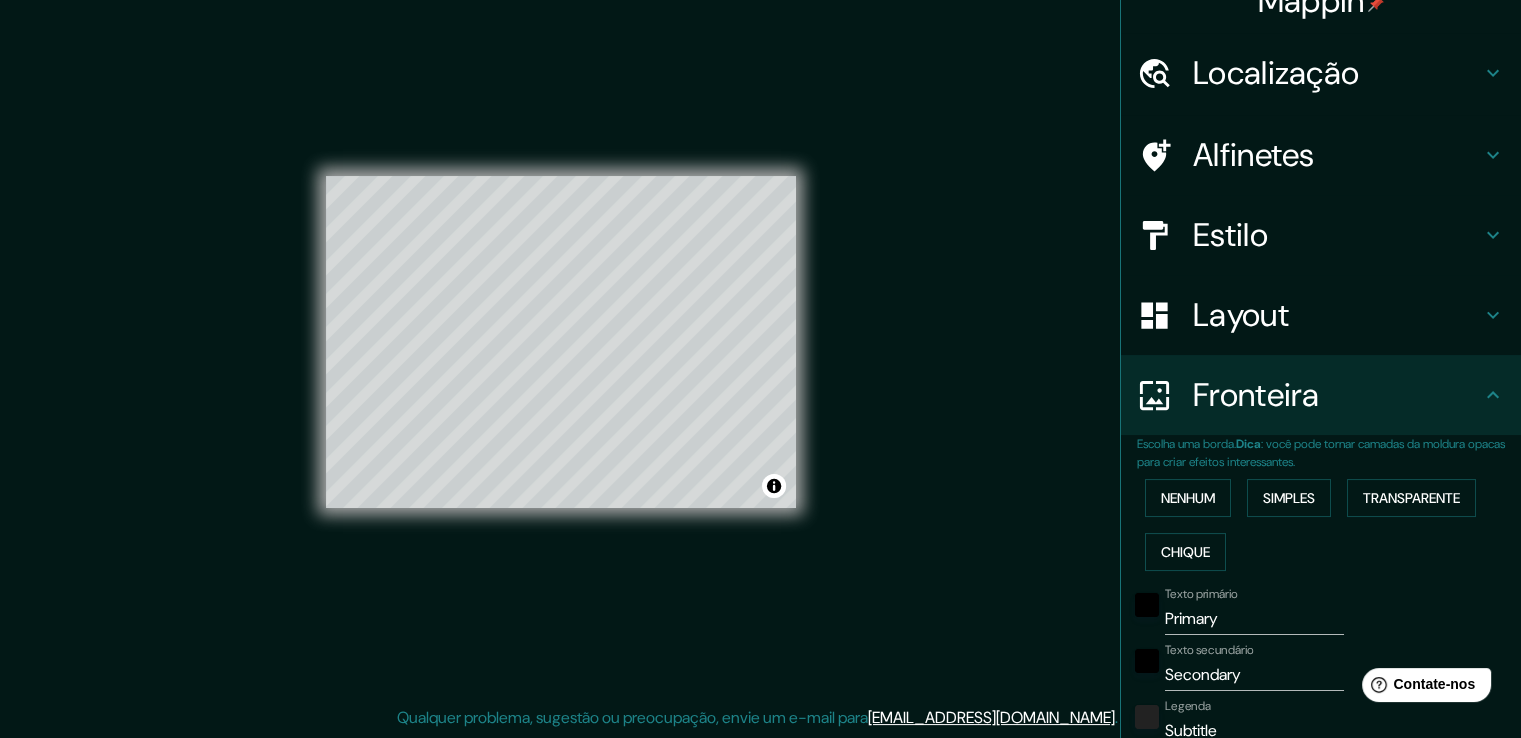 scroll, scrollTop: 0, scrollLeft: 0, axis: both 